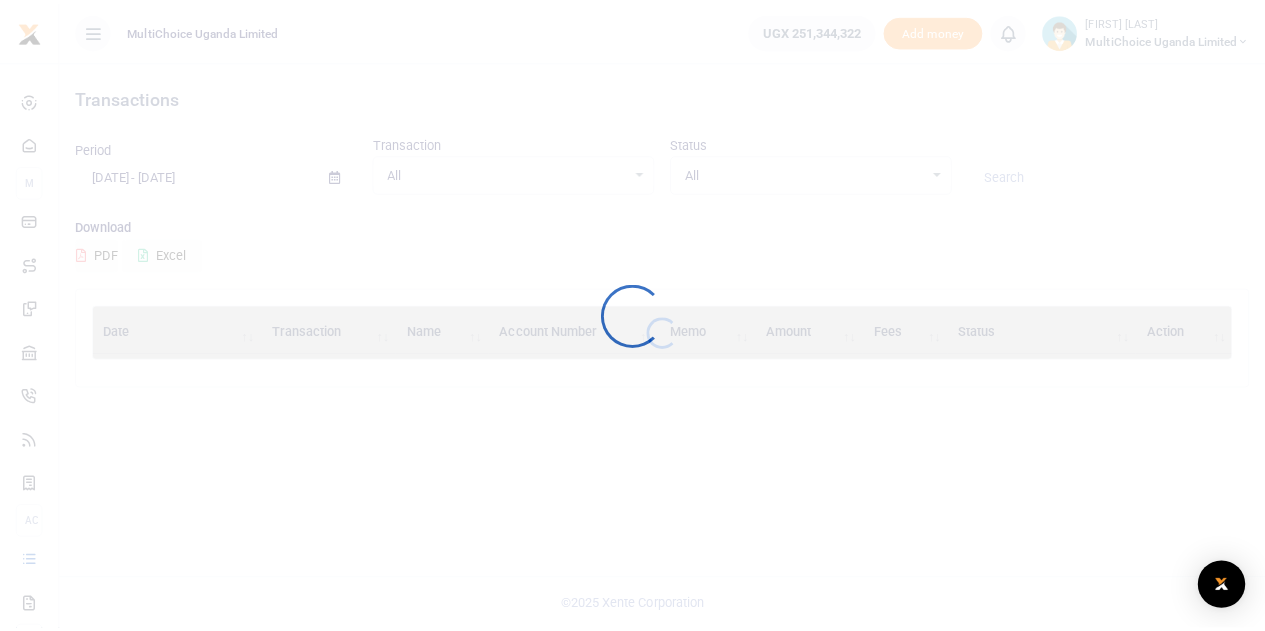 scroll, scrollTop: 0, scrollLeft: 0, axis: both 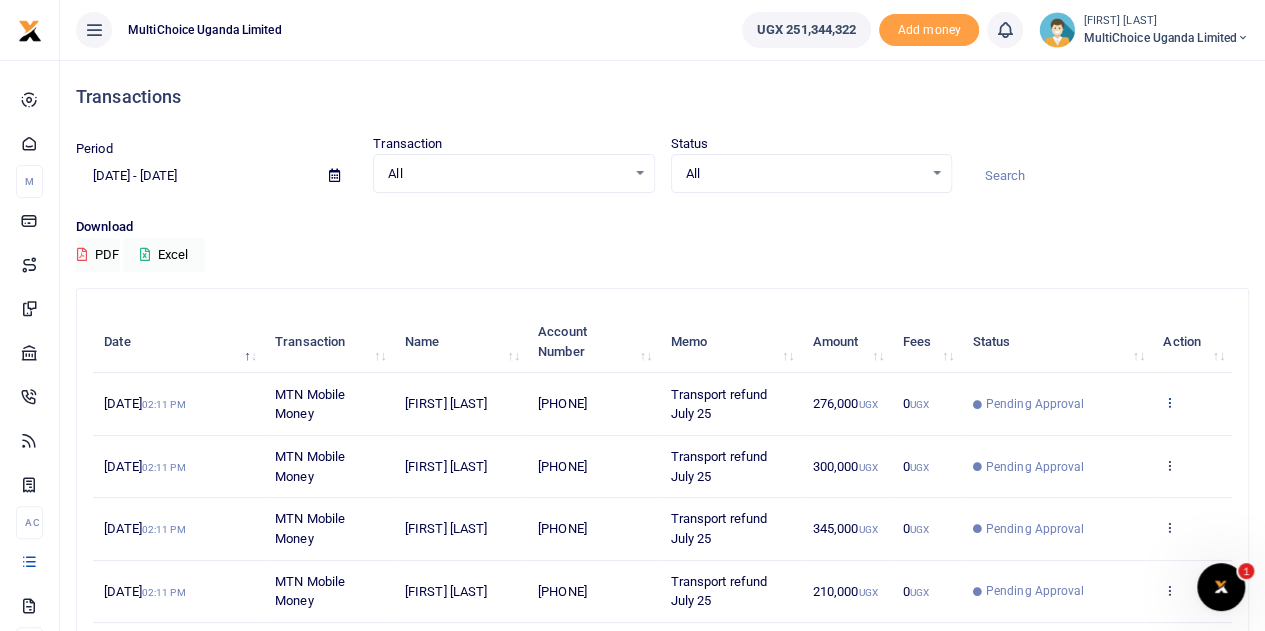 click at bounding box center [1169, 402] 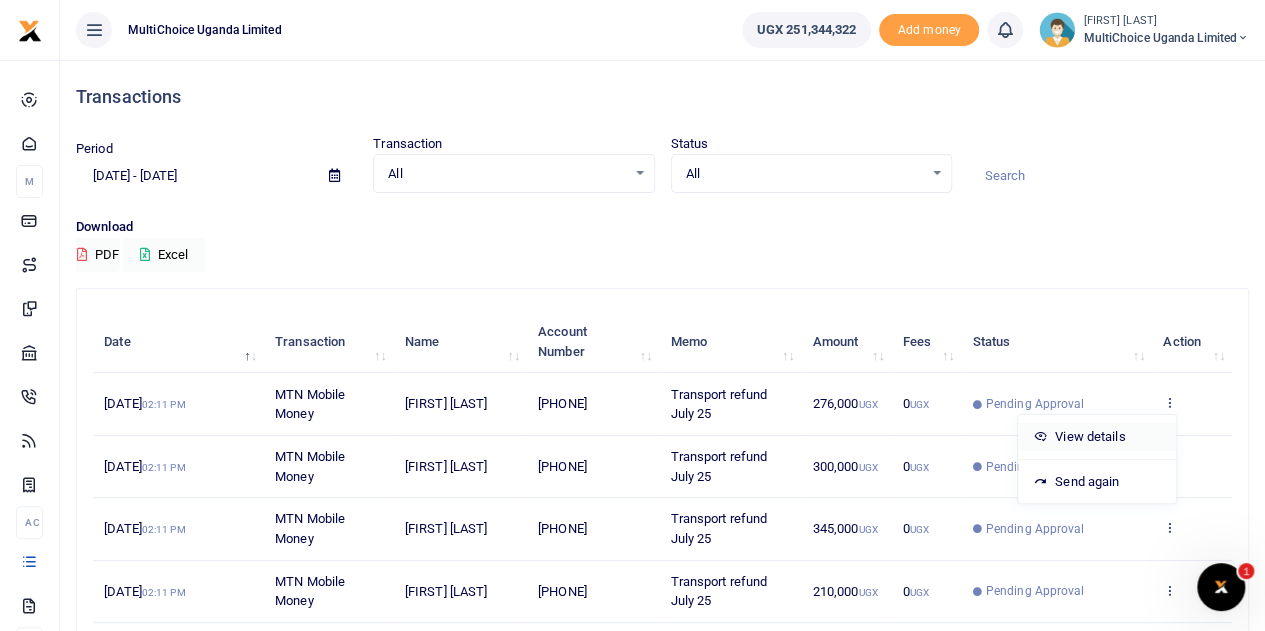 click on "View details" at bounding box center [1097, 437] 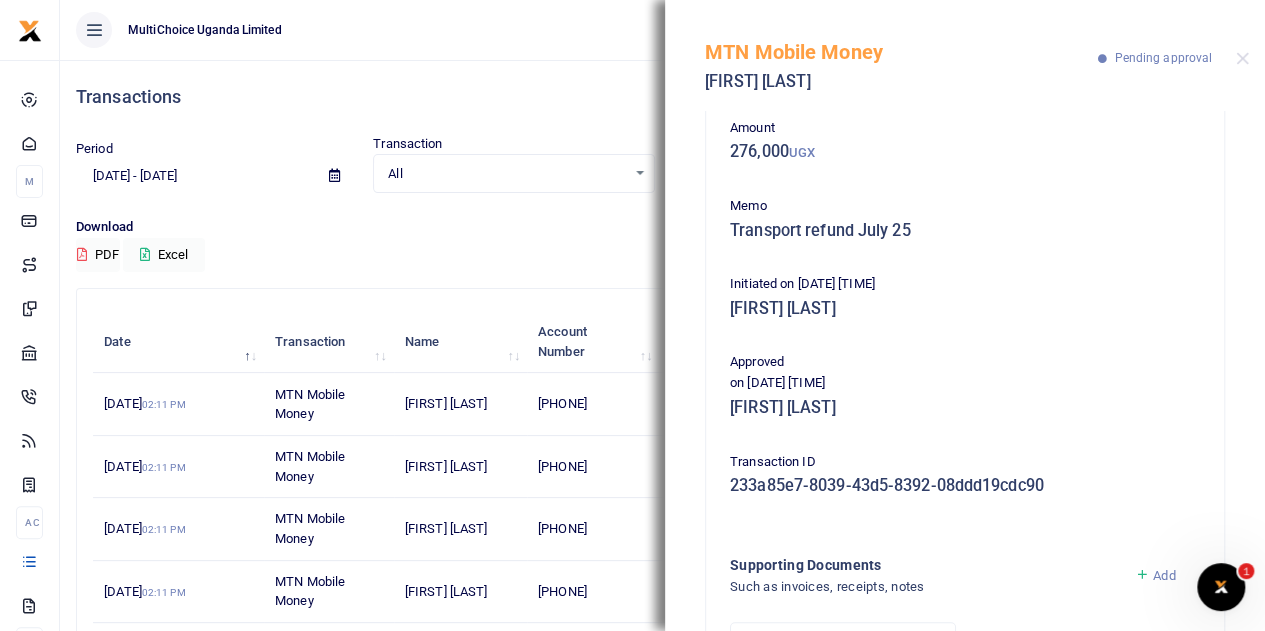 scroll, scrollTop: 0, scrollLeft: 0, axis: both 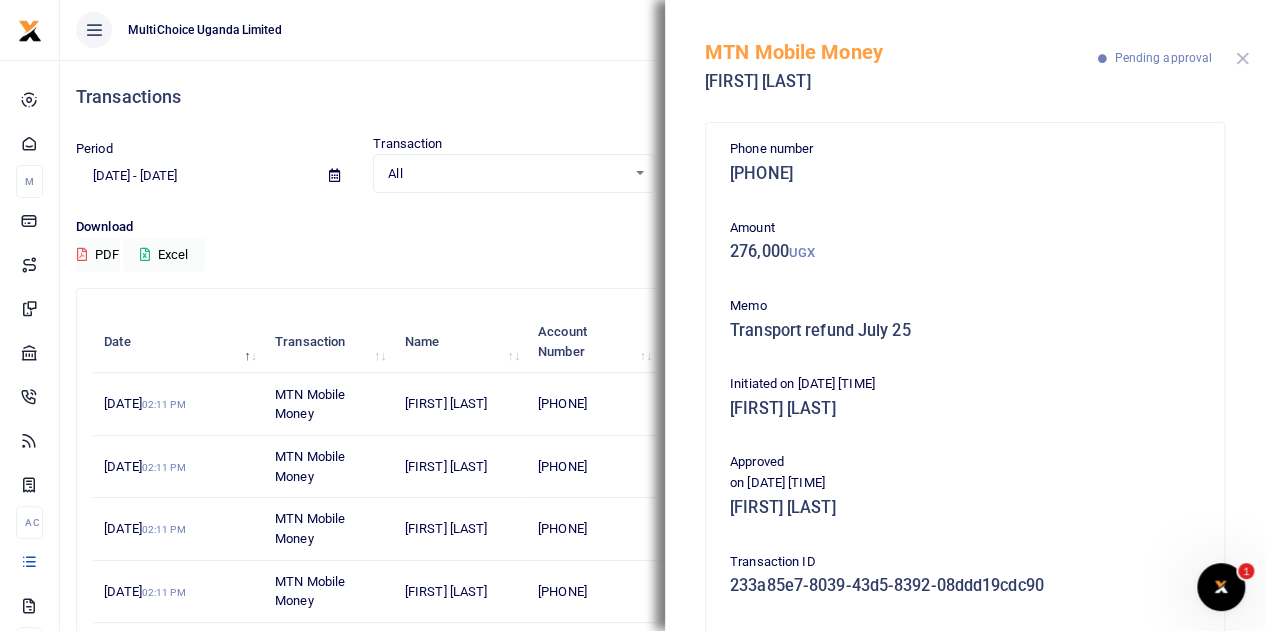 click at bounding box center [1242, 58] 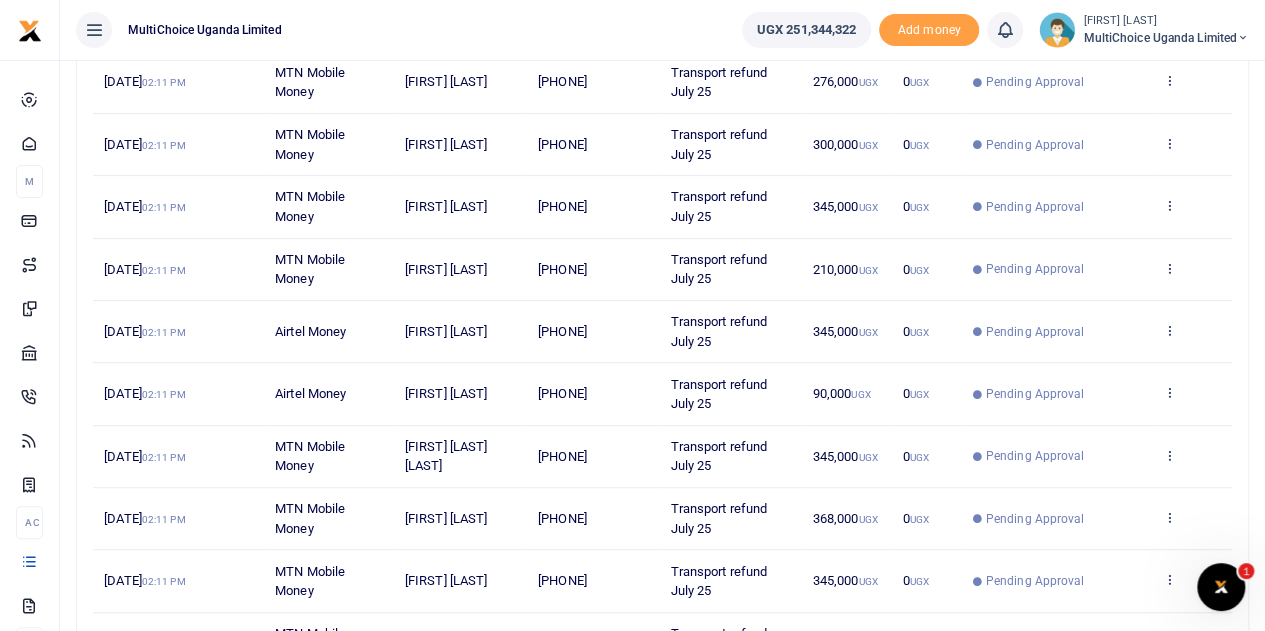 scroll, scrollTop: 497, scrollLeft: 0, axis: vertical 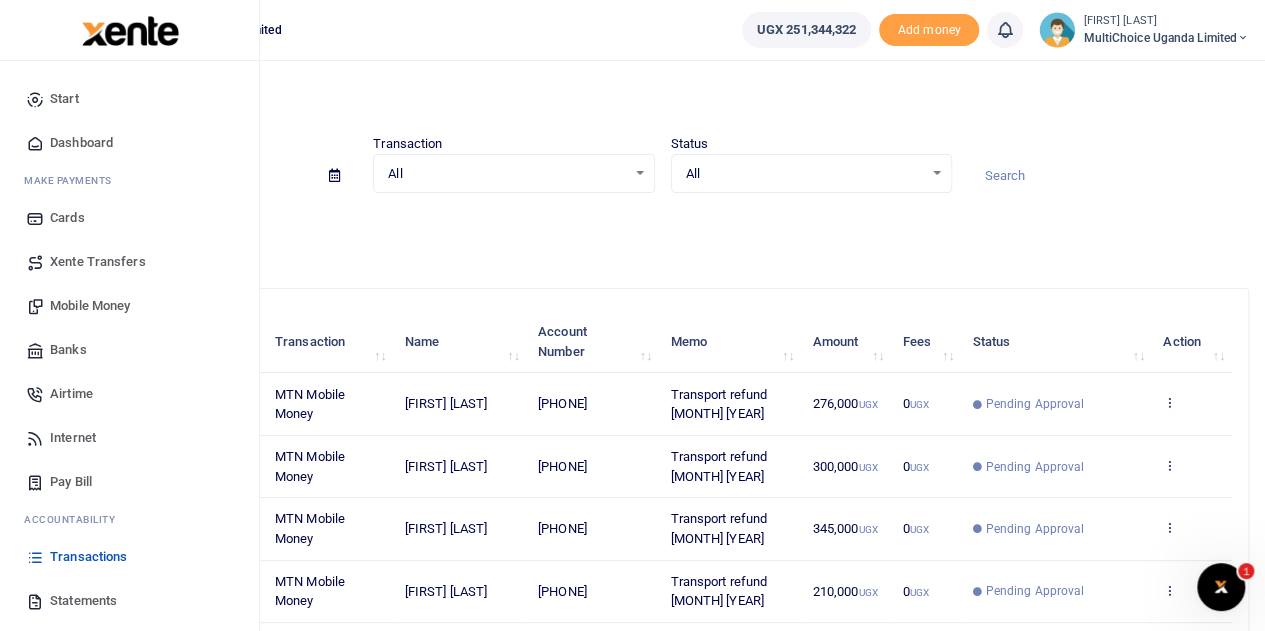 click on "Mobile Money" at bounding box center [90, 306] 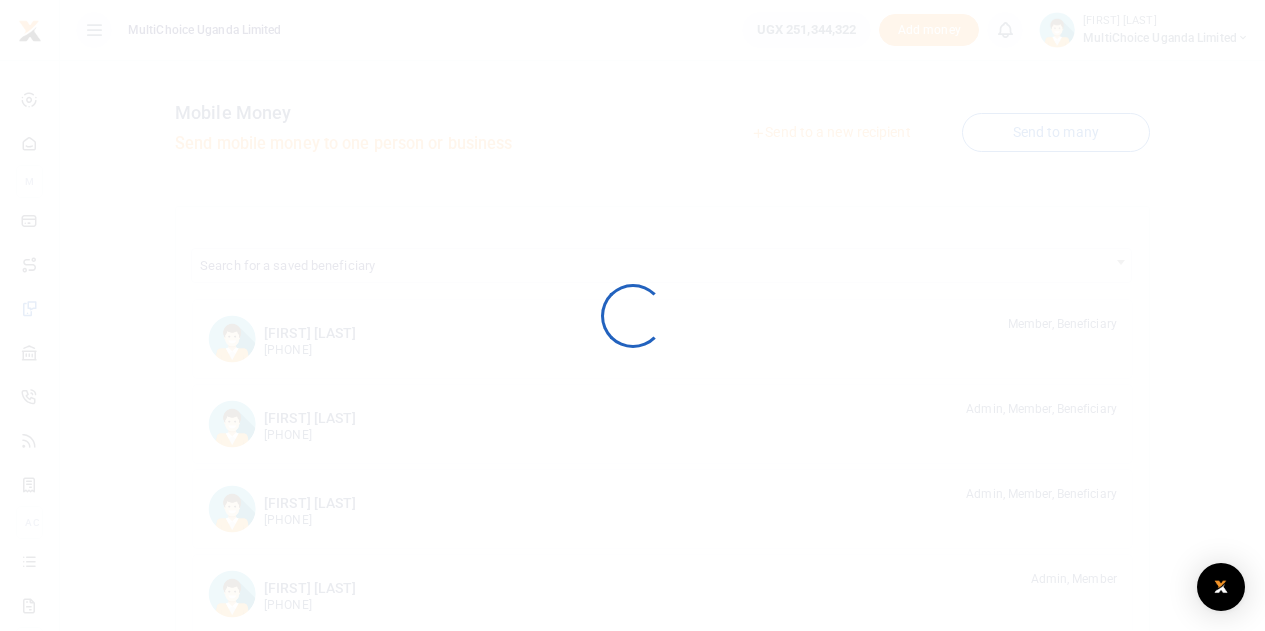 scroll, scrollTop: 0, scrollLeft: 0, axis: both 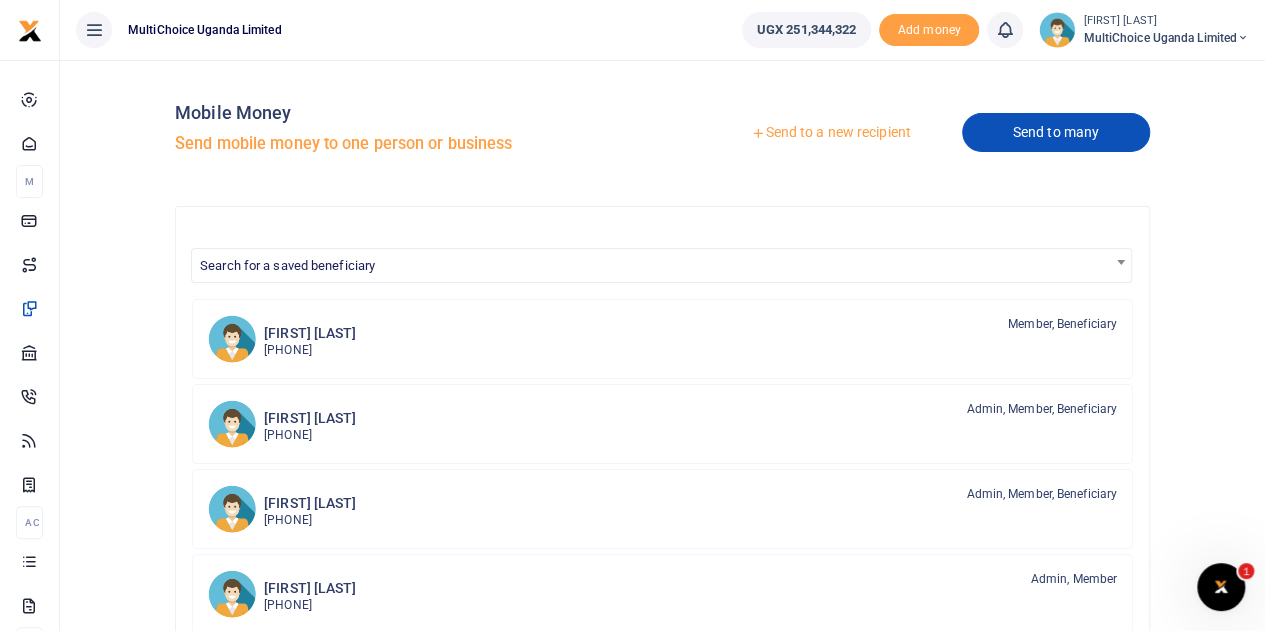 click on "Send to many" at bounding box center [1056, 132] 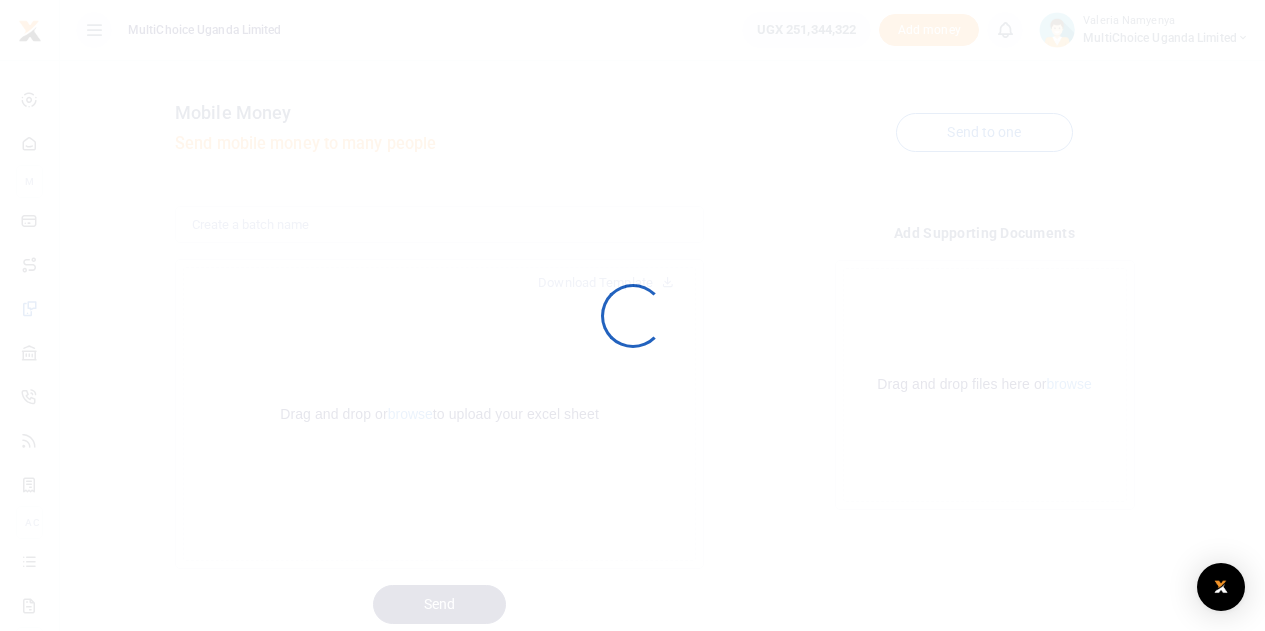 scroll, scrollTop: 0, scrollLeft: 0, axis: both 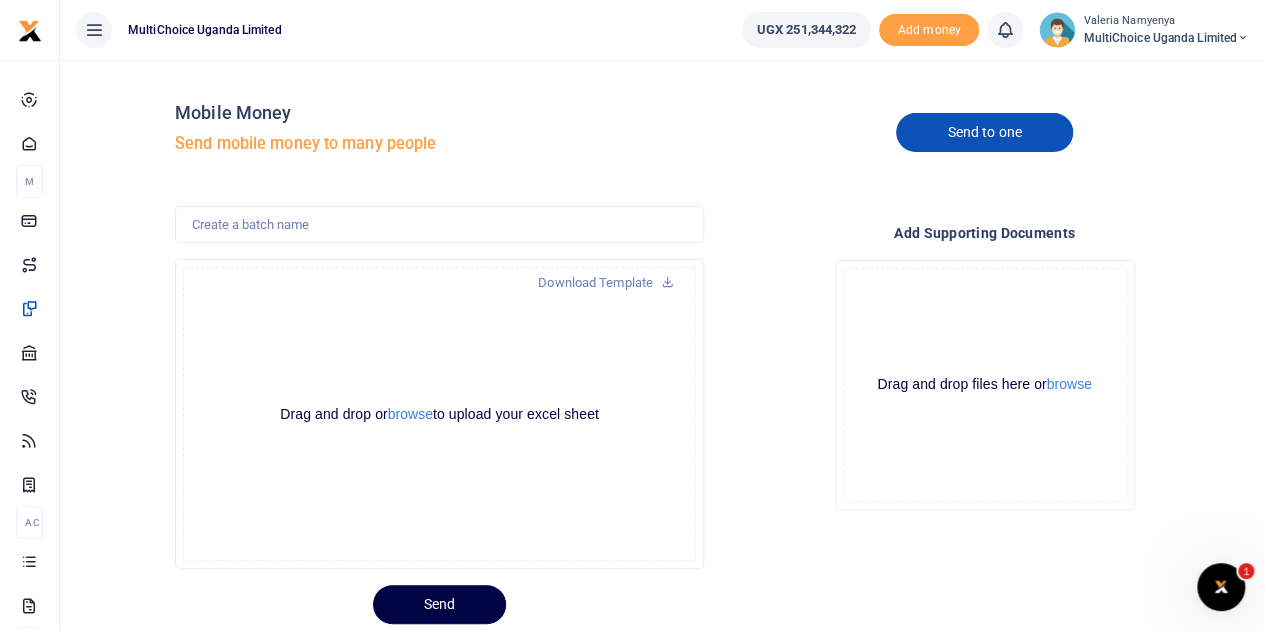 click on "Send to one" at bounding box center [984, 132] 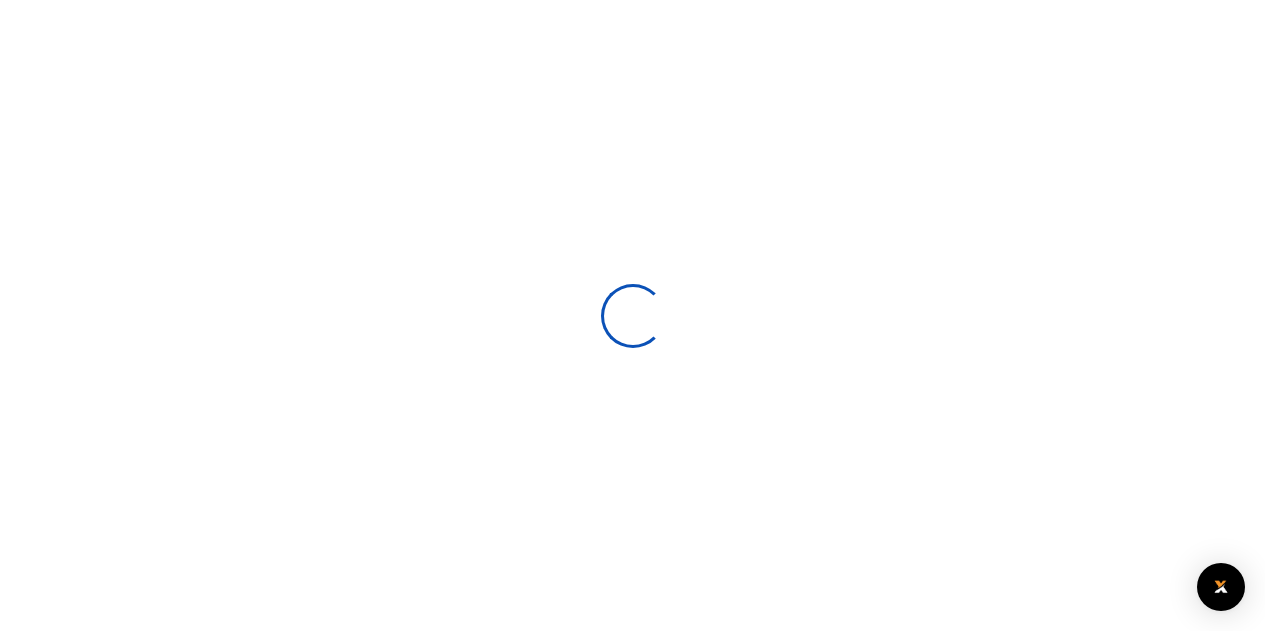 scroll, scrollTop: 0, scrollLeft: 0, axis: both 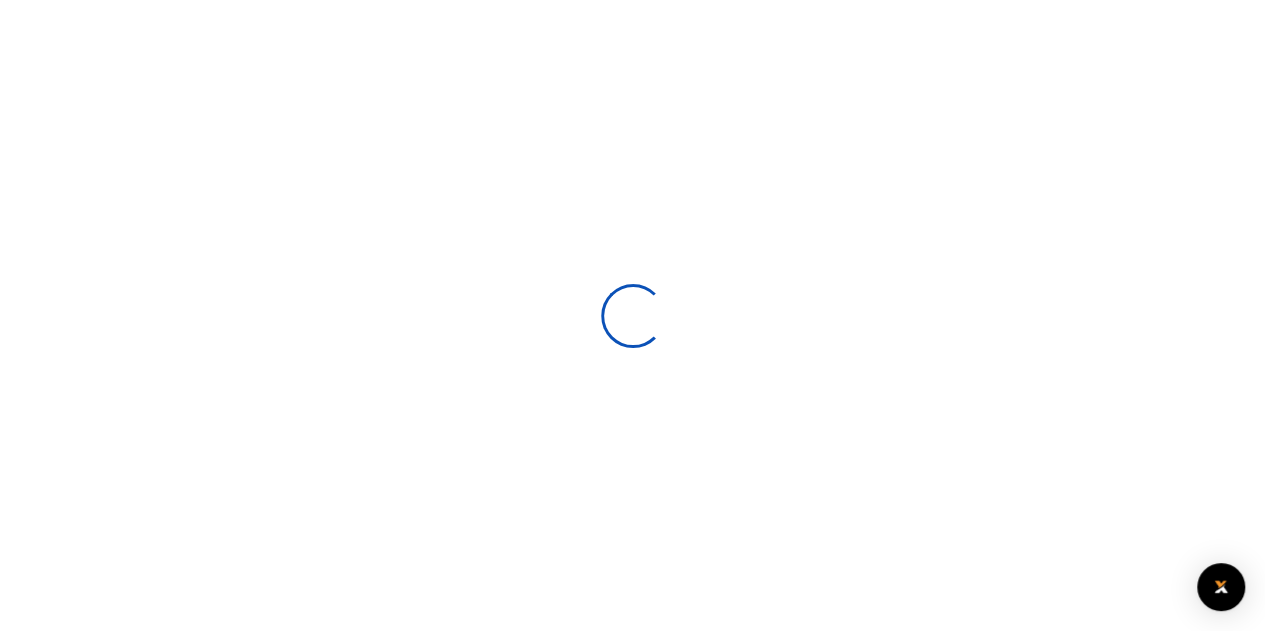 select 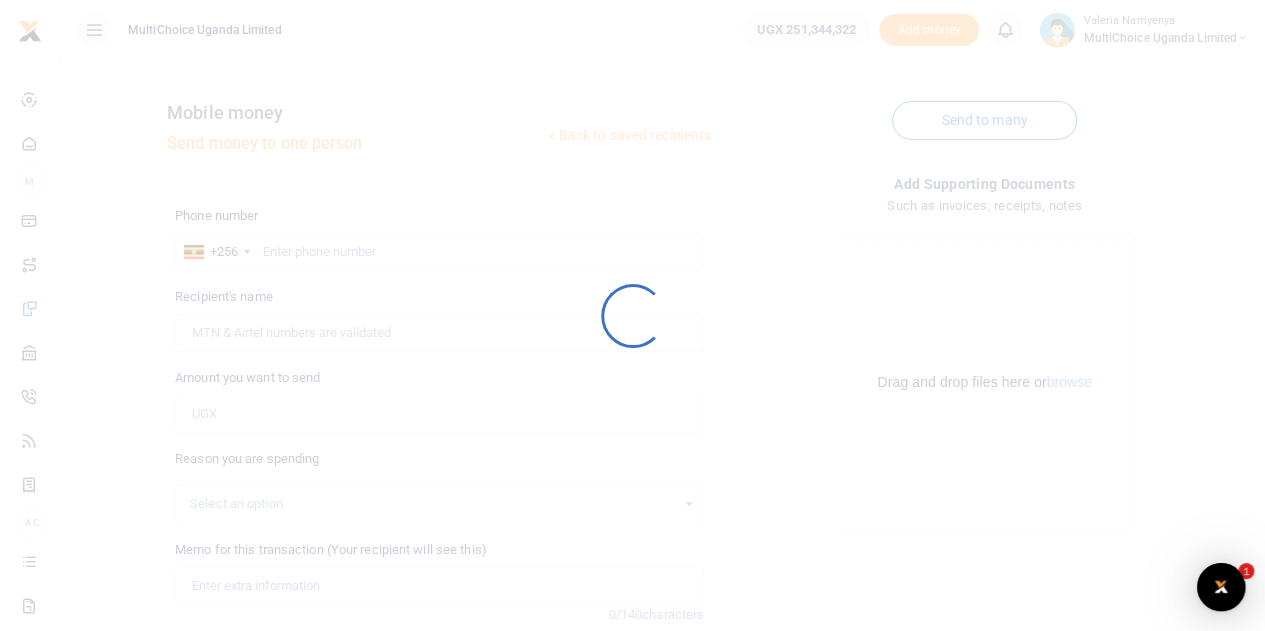scroll, scrollTop: 0, scrollLeft: 0, axis: both 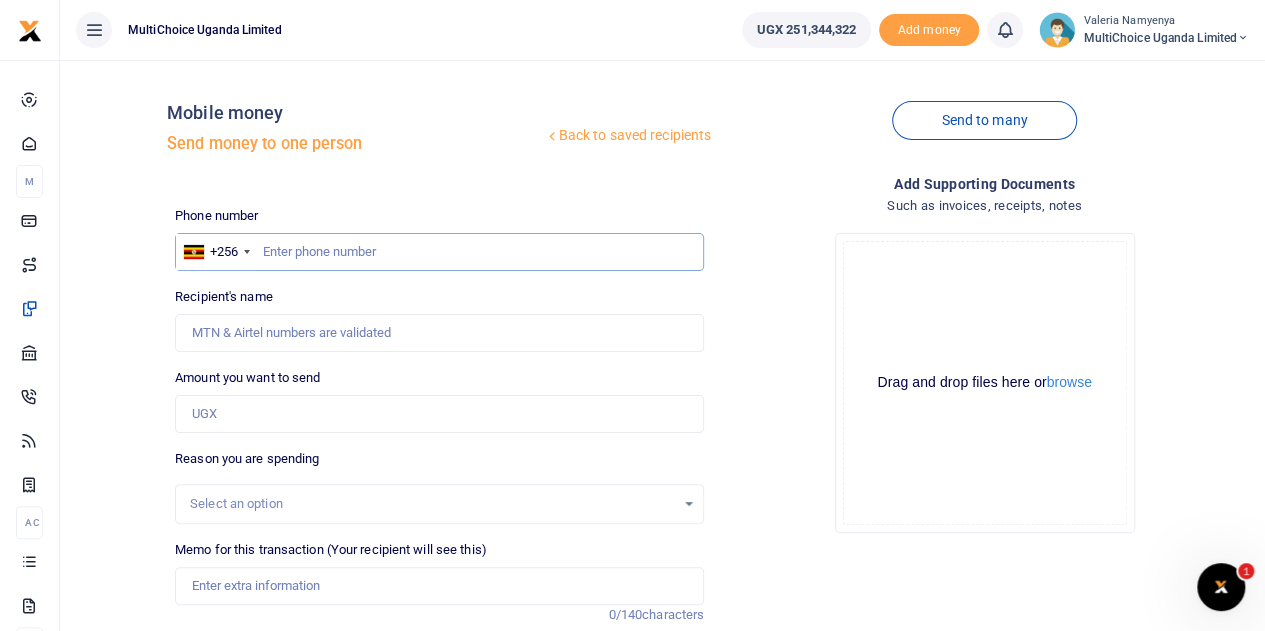 click at bounding box center [439, 252] 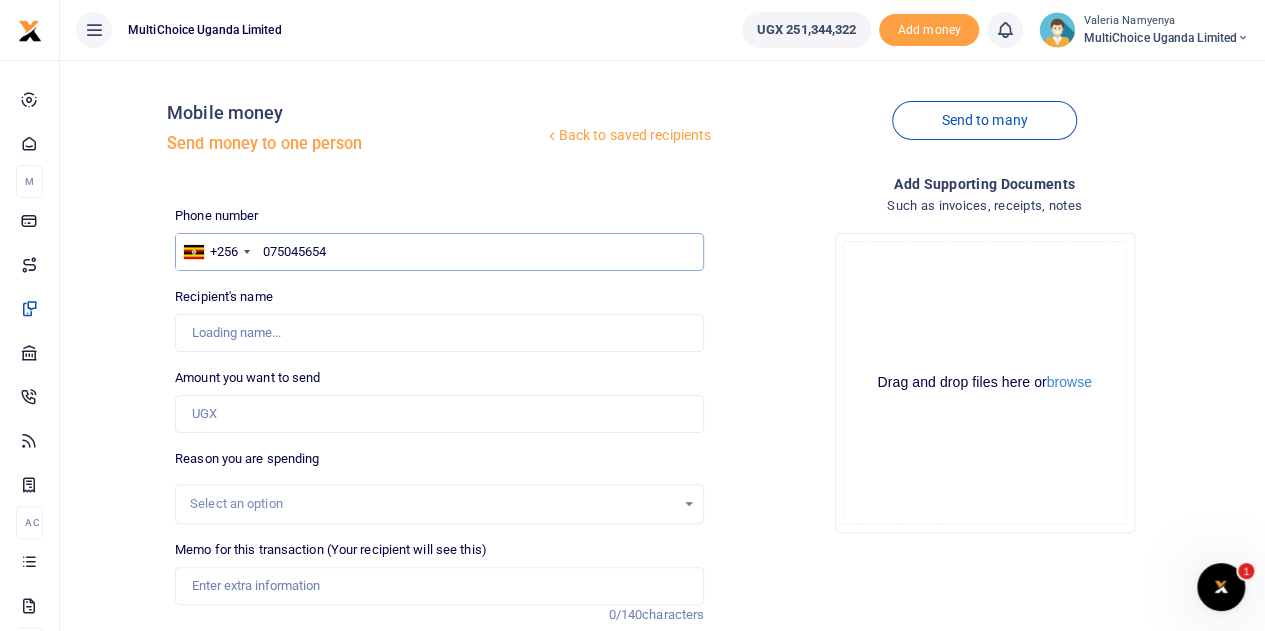 type on "0750456545" 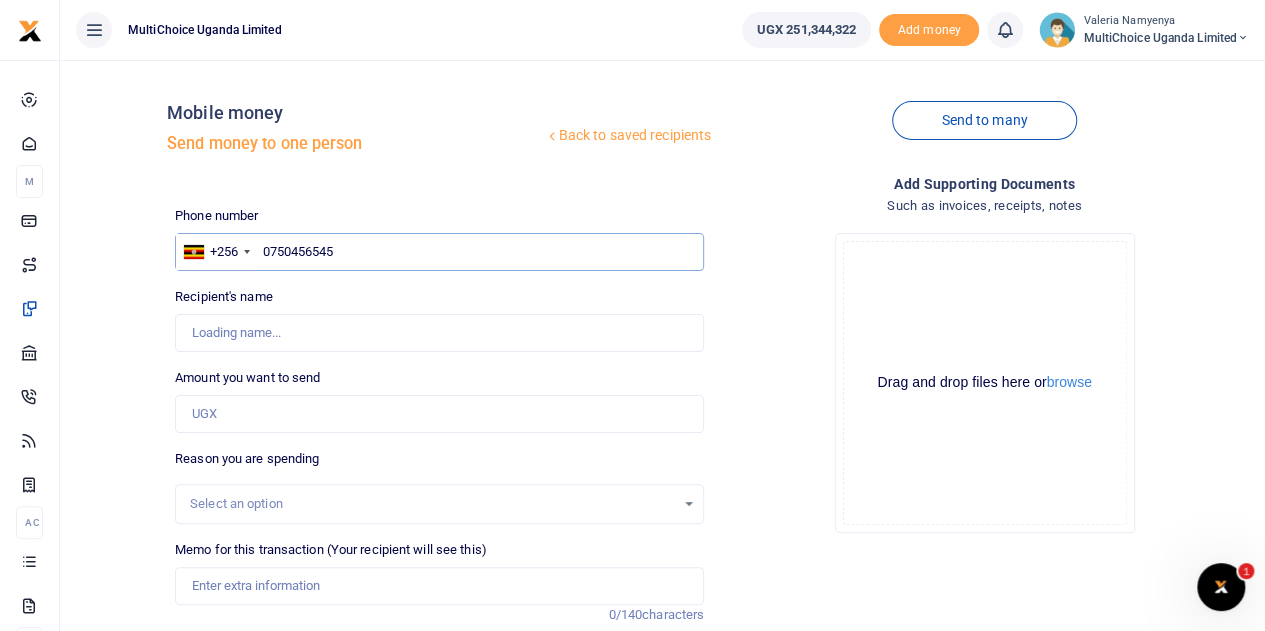 type on "Angella Amulen" 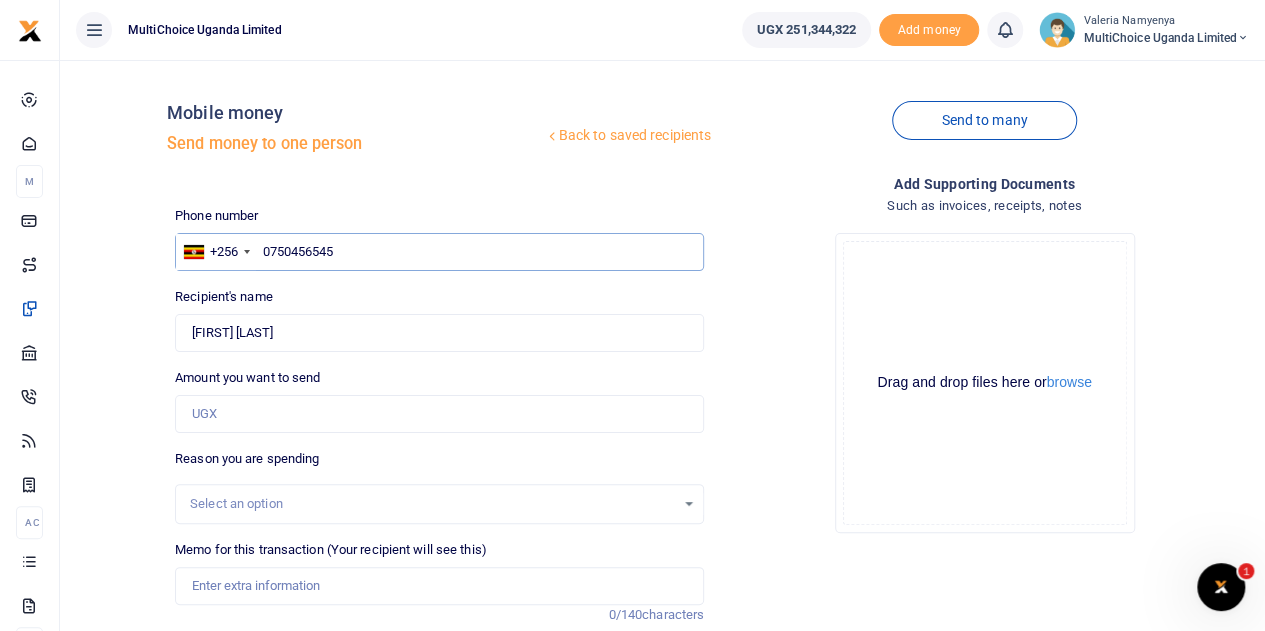 type on "0750456545" 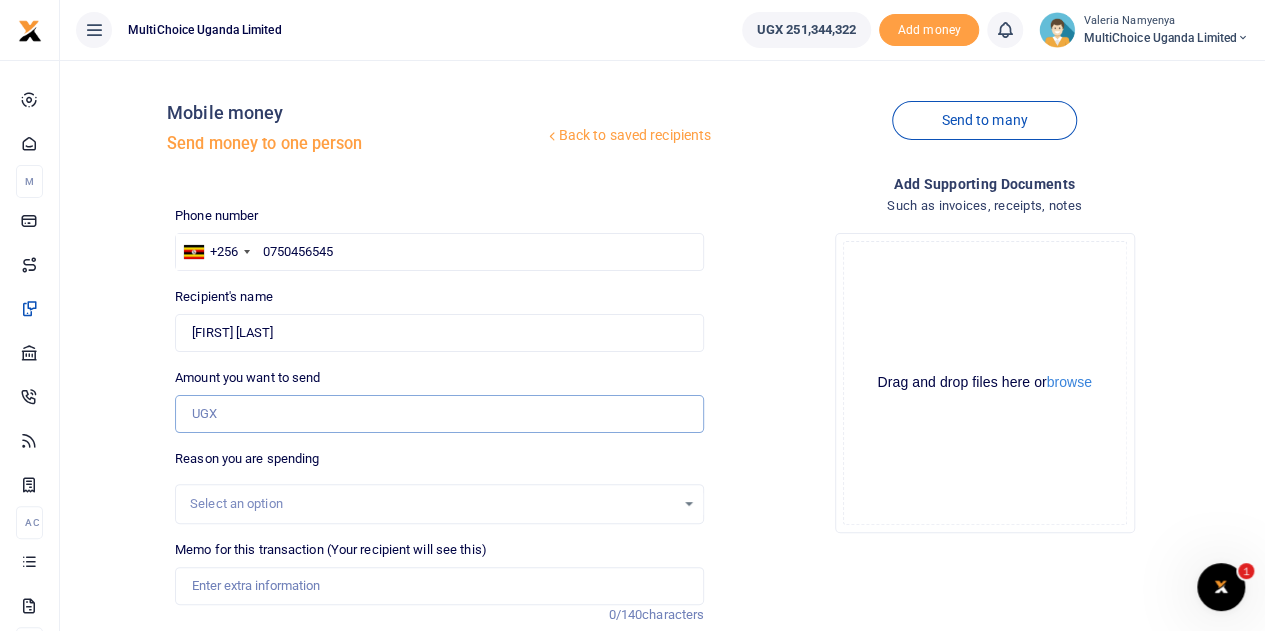 click on "Amount you want to send" at bounding box center [439, 414] 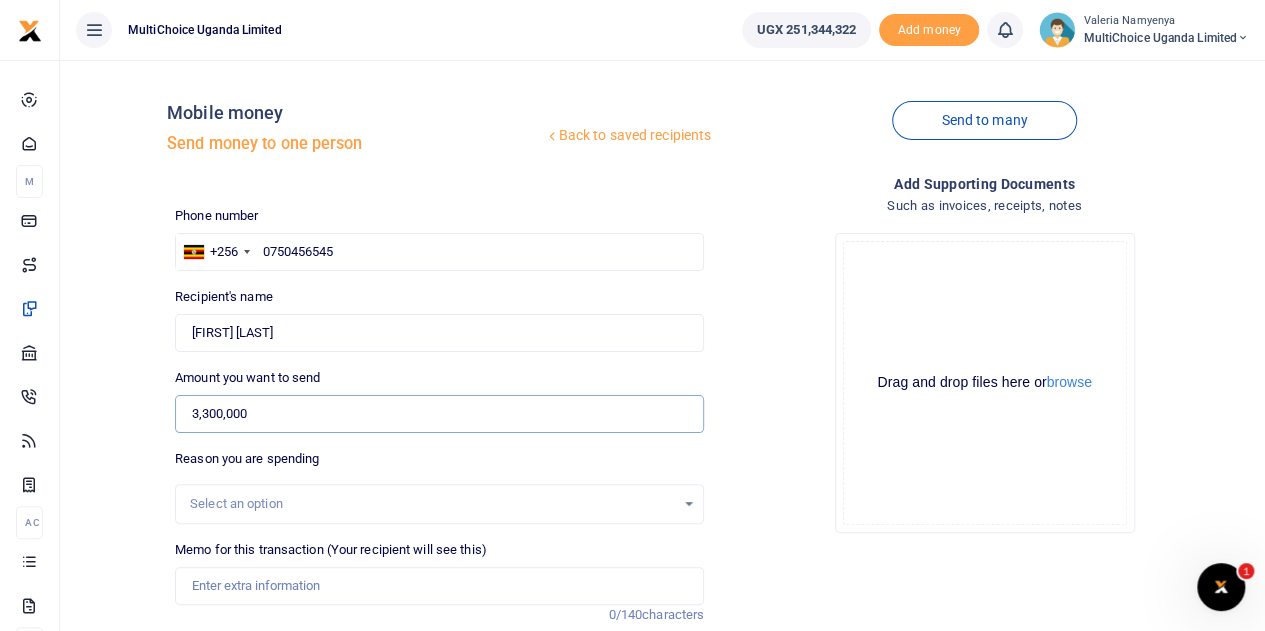 type on "3,300,000" 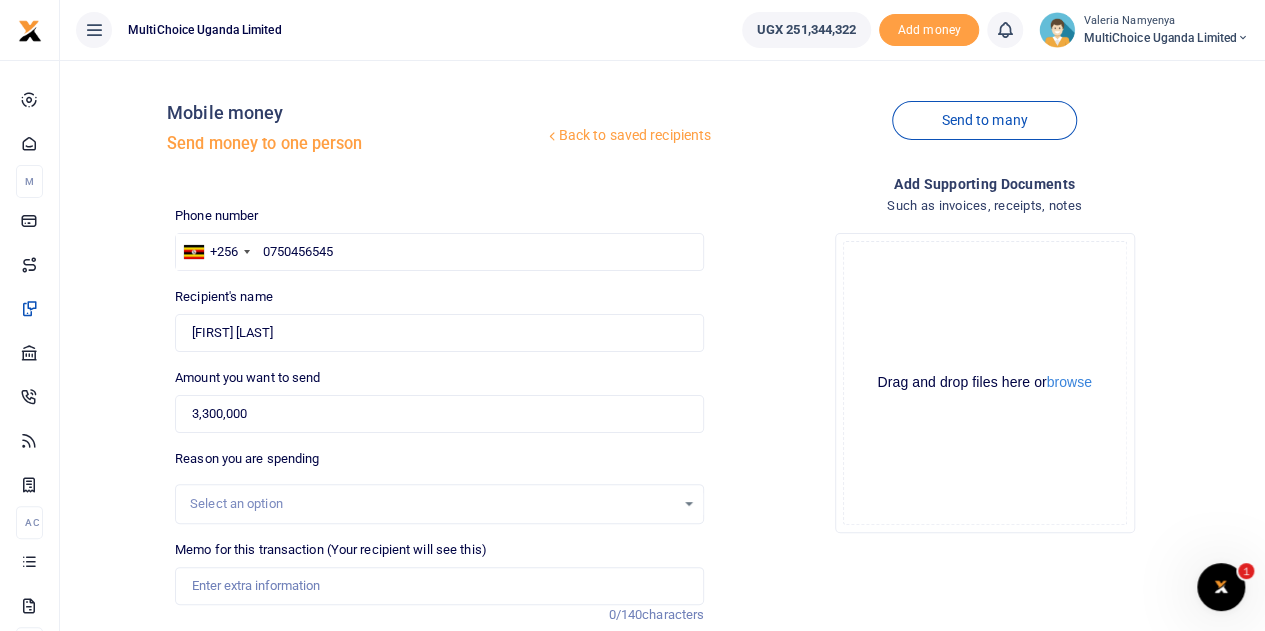 click on "Select an option" at bounding box center [432, 504] 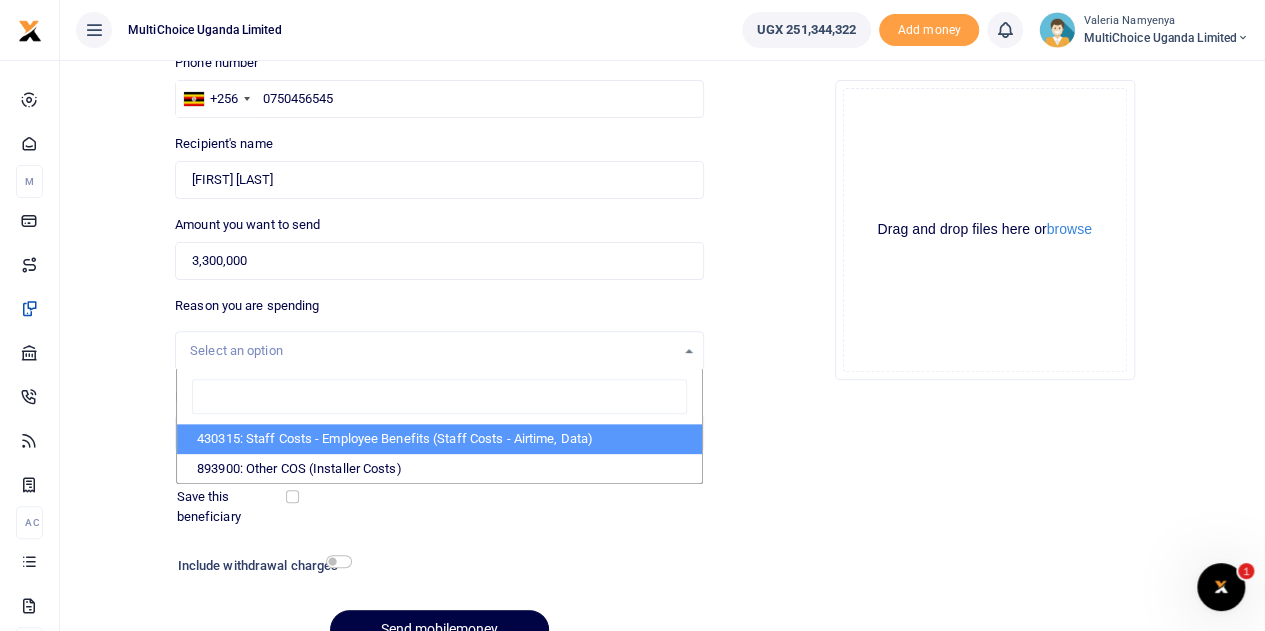 scroll, scrollTop: 200, scrollLeft: 0, axis: vertical 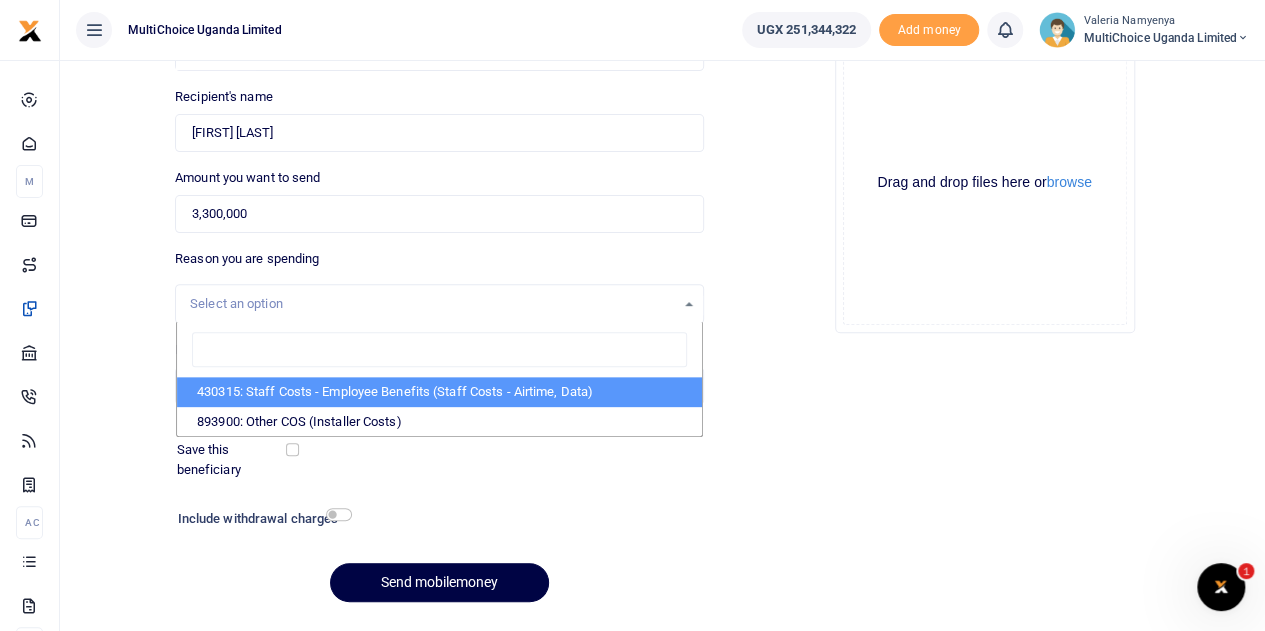 click on "Add supporting Documents
Such as invoices, receipts, notes
Drop your files here Drag and drop files here or  browse Powered by  Uppy" at bounding box center [984, 295] 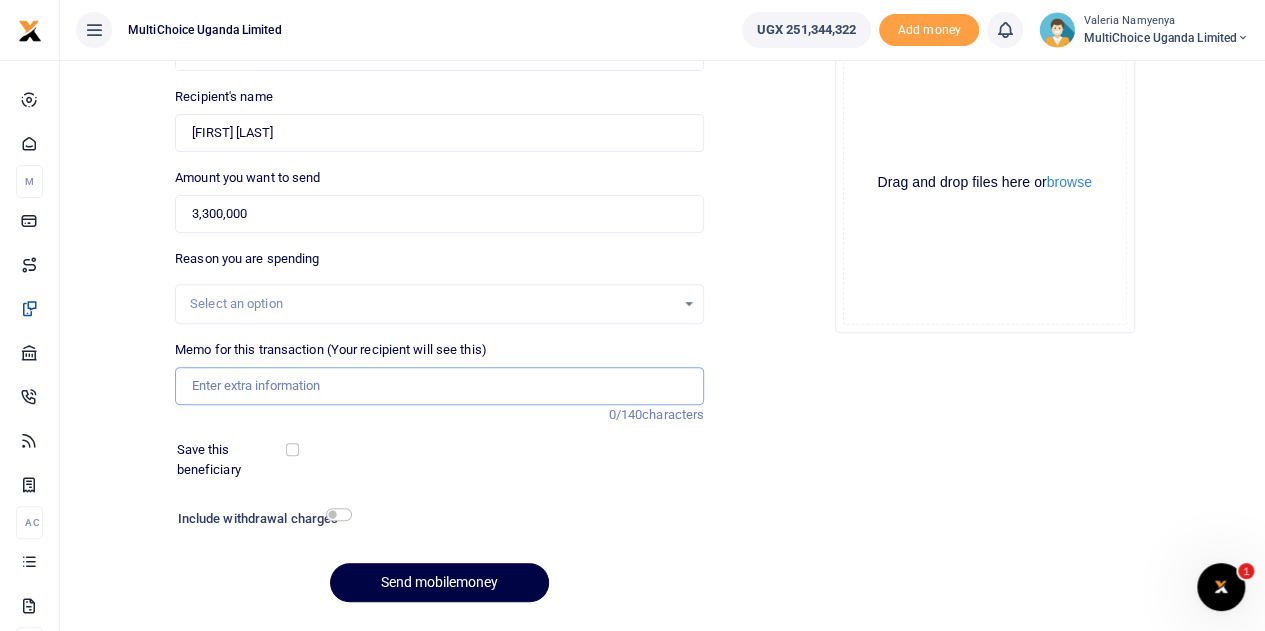 click on "Memo for this transaction (Your recipient will see this)" at bounding box center (439, 386) 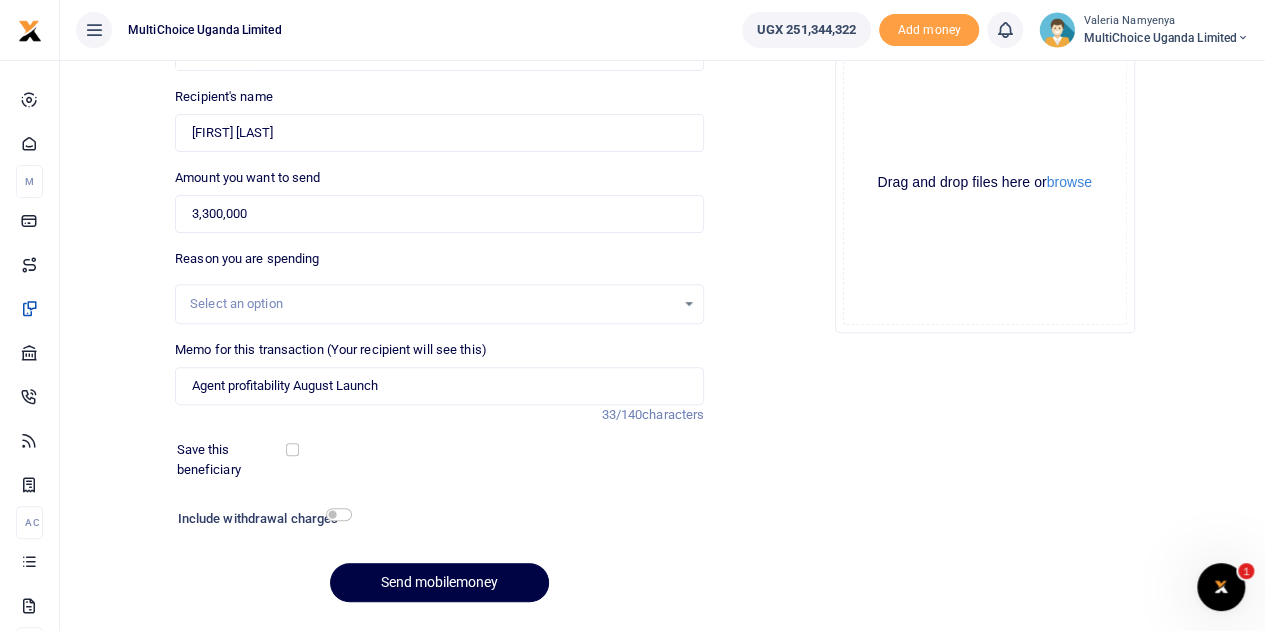 click on "Phone number
+256 Uganda +256 0750456545
Phone is required.
Recipient's name
Found
Name is required.
Amount you want to send
3,300,000
Amount is required.
UGX0" at bounding box center (439, 312) 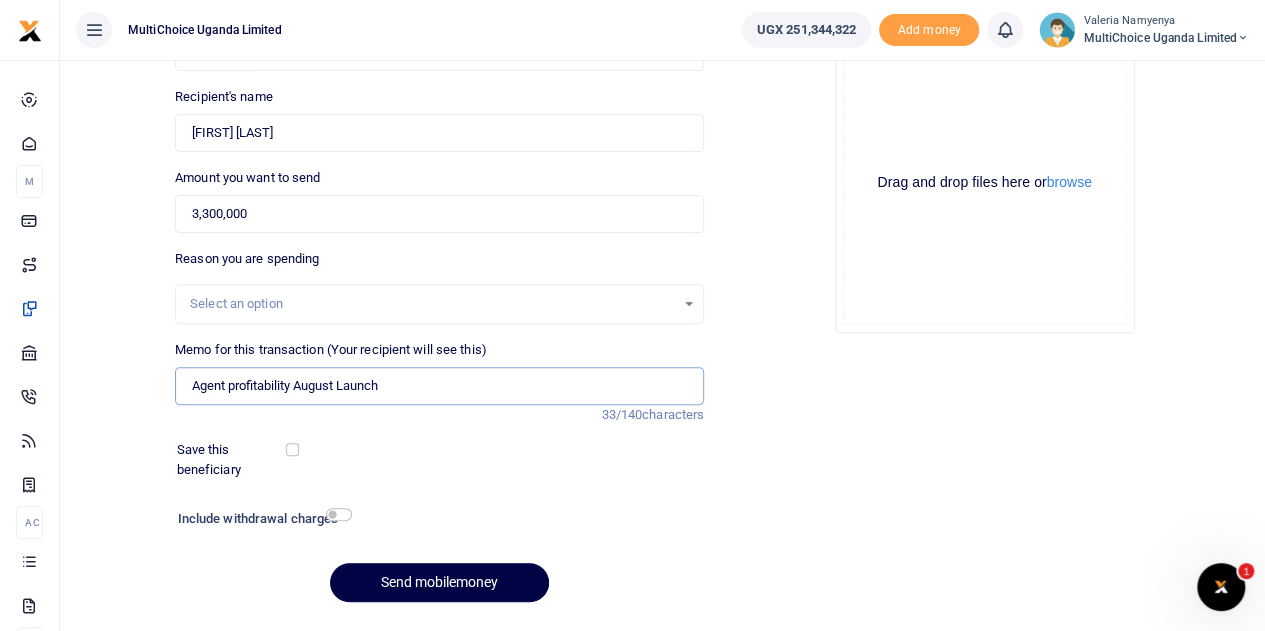 click on "Agent profitability August Launch" at bounding box center [439, 386] 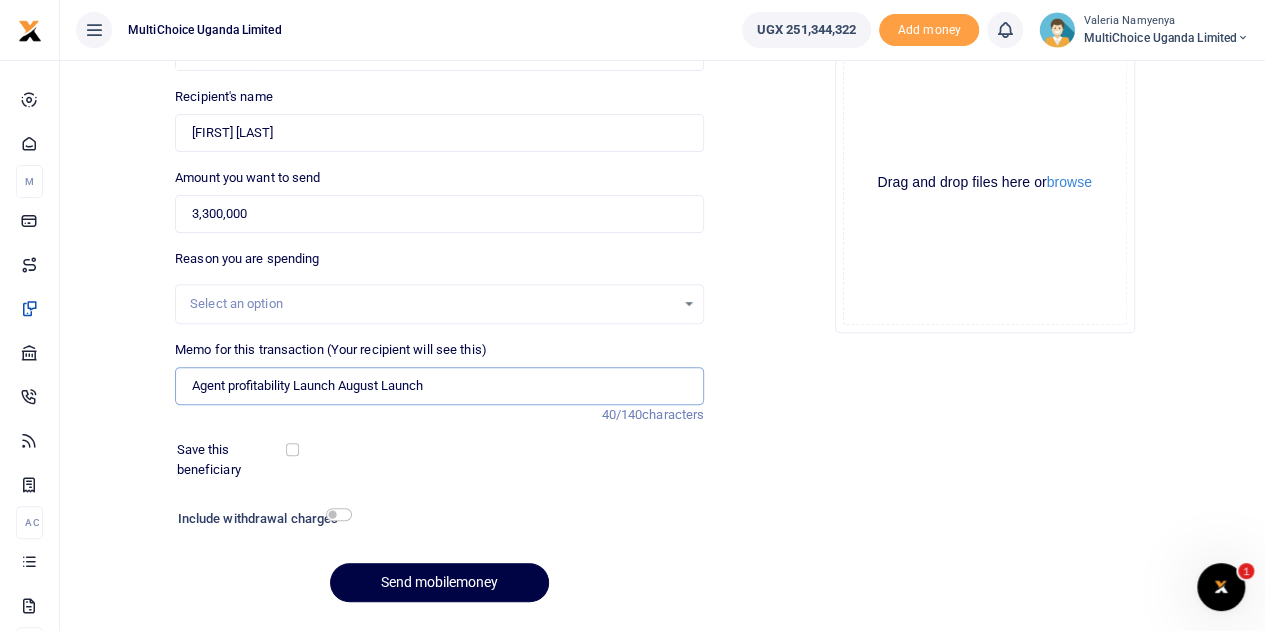 drag, startPoint x: 386, startPoint y: 386, endPoint x: 508, endPoint y: 416, distance: 125.63439 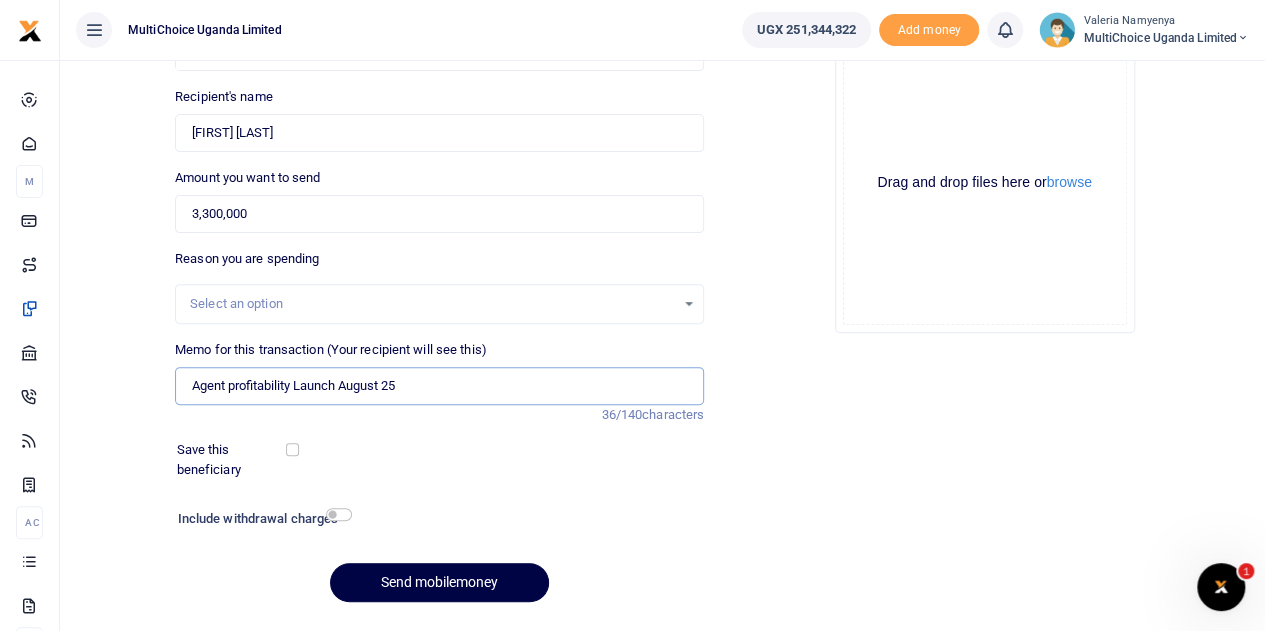 type on "Agent profitability Launch August 25" 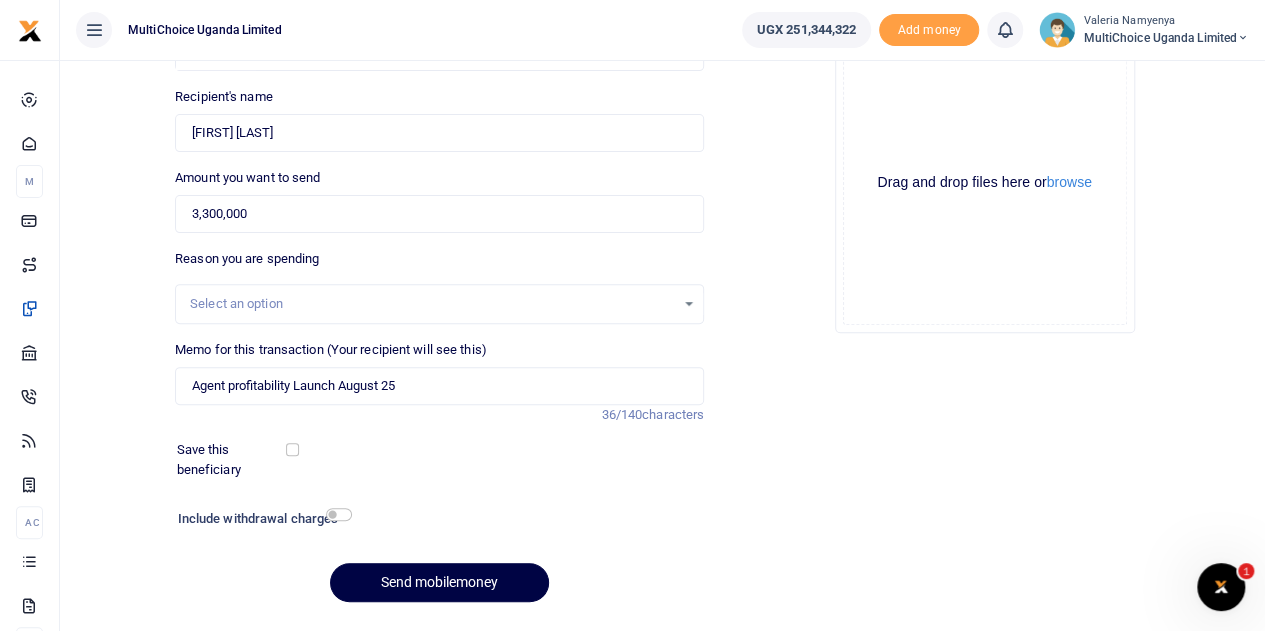 click on "Add supporting Documents
Such as invoices, receipts, notes
Drop your files here Drag and drop files here or  browse Powered by  Uppy" at bounding box center (984, 295) 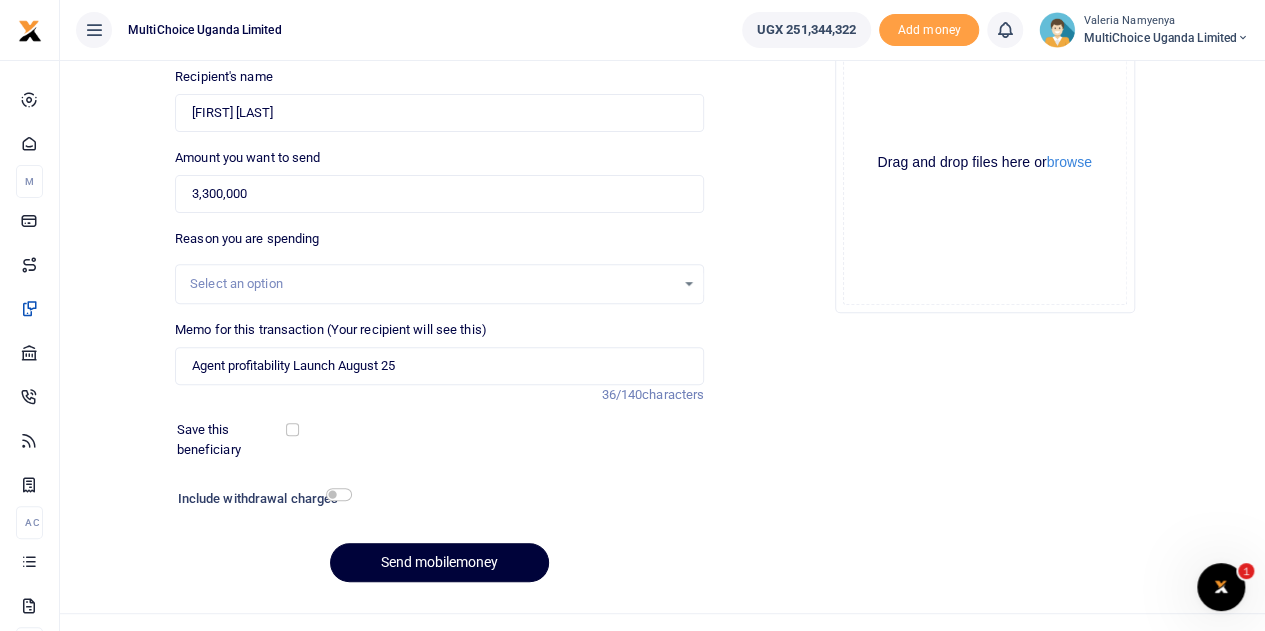 scroll, scrollTop: 252, scrollLeft: 0, axis: vertical 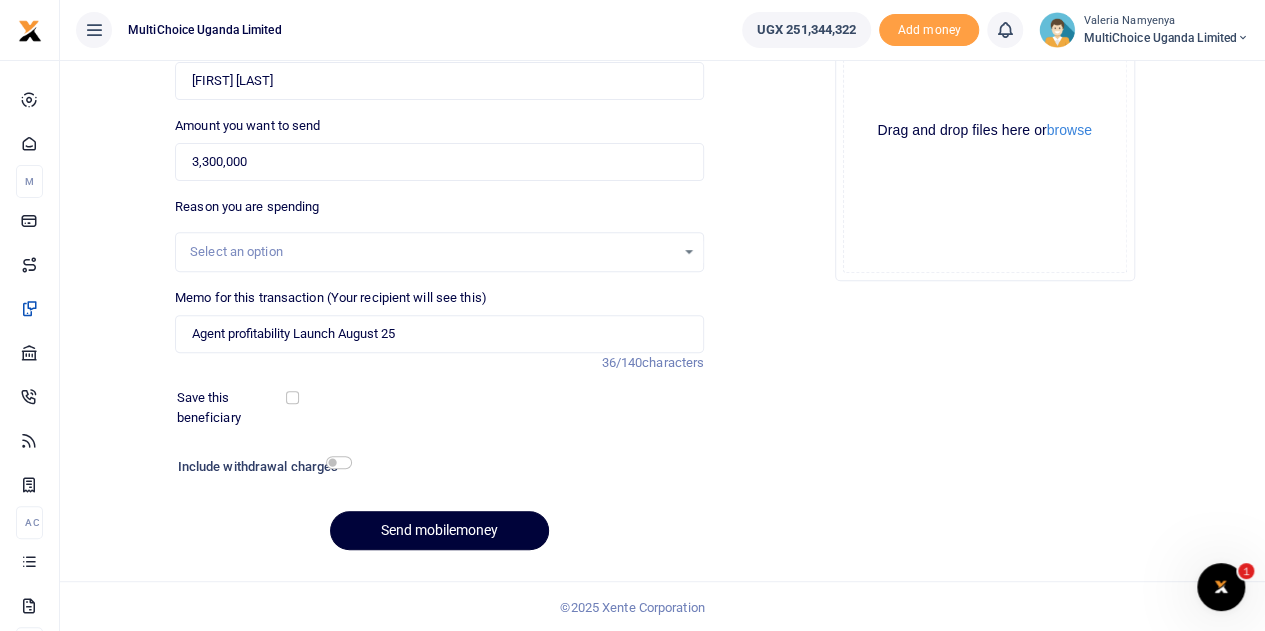 click on "Send mobilemoney" at bounding box center (439, 530) 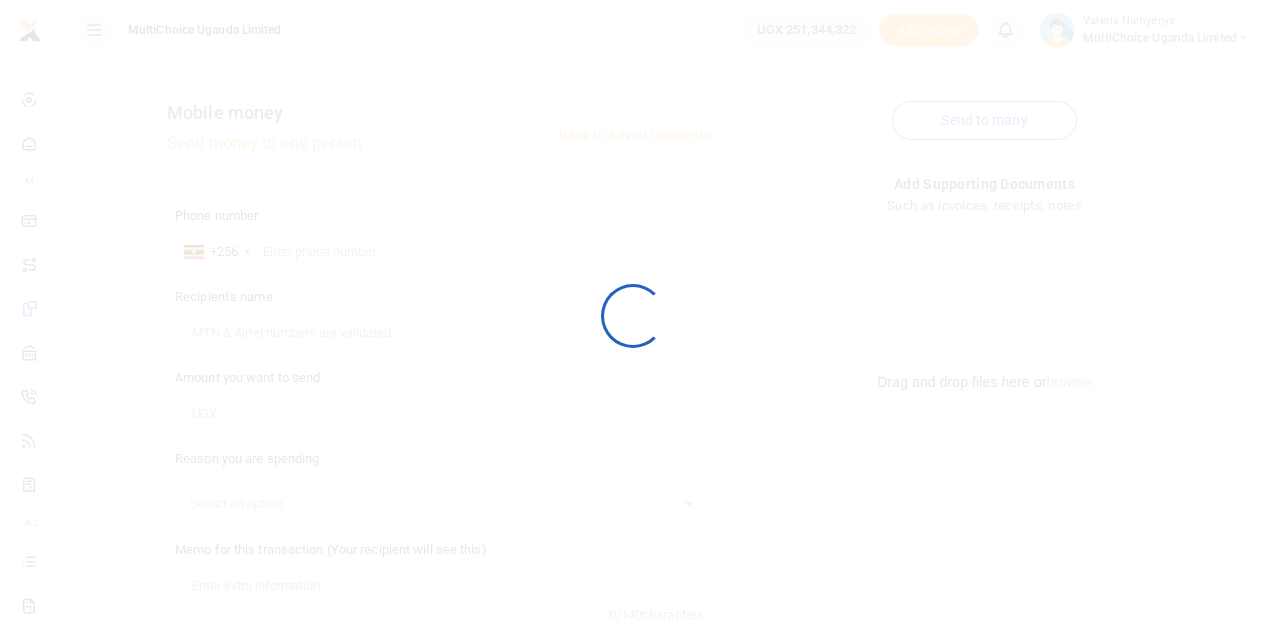 scroll, scrollTop: 252, scrollLeft: 0, axis: vertical 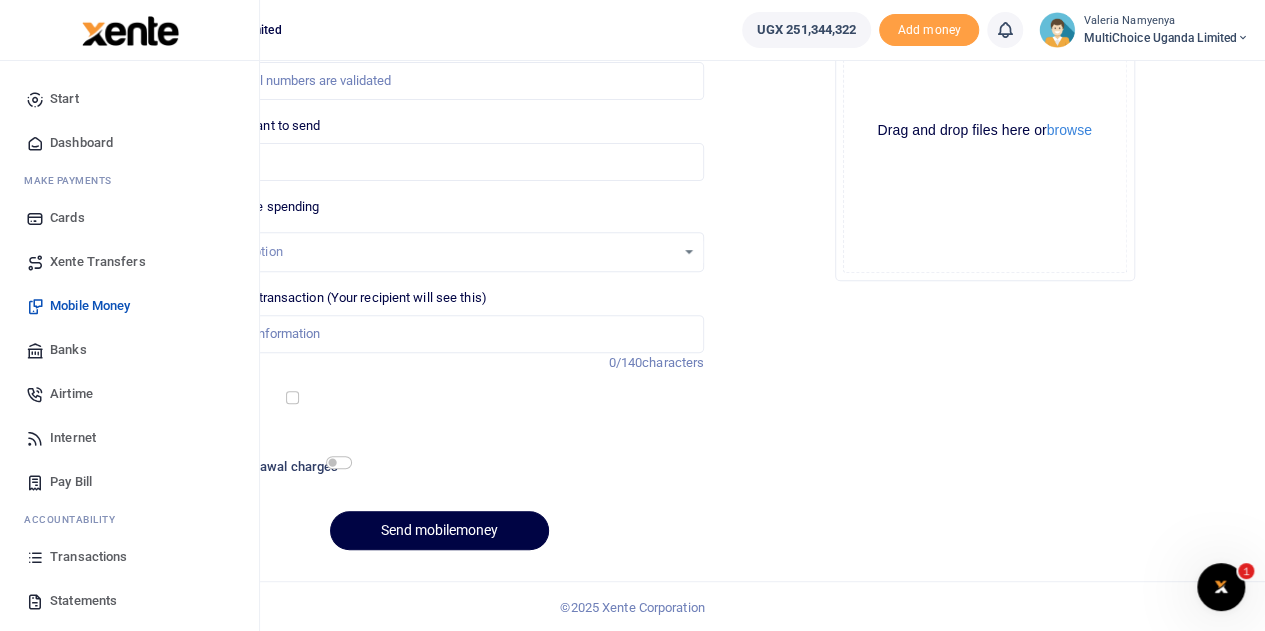 click on "Transactions" at bounding box center (88, 557) 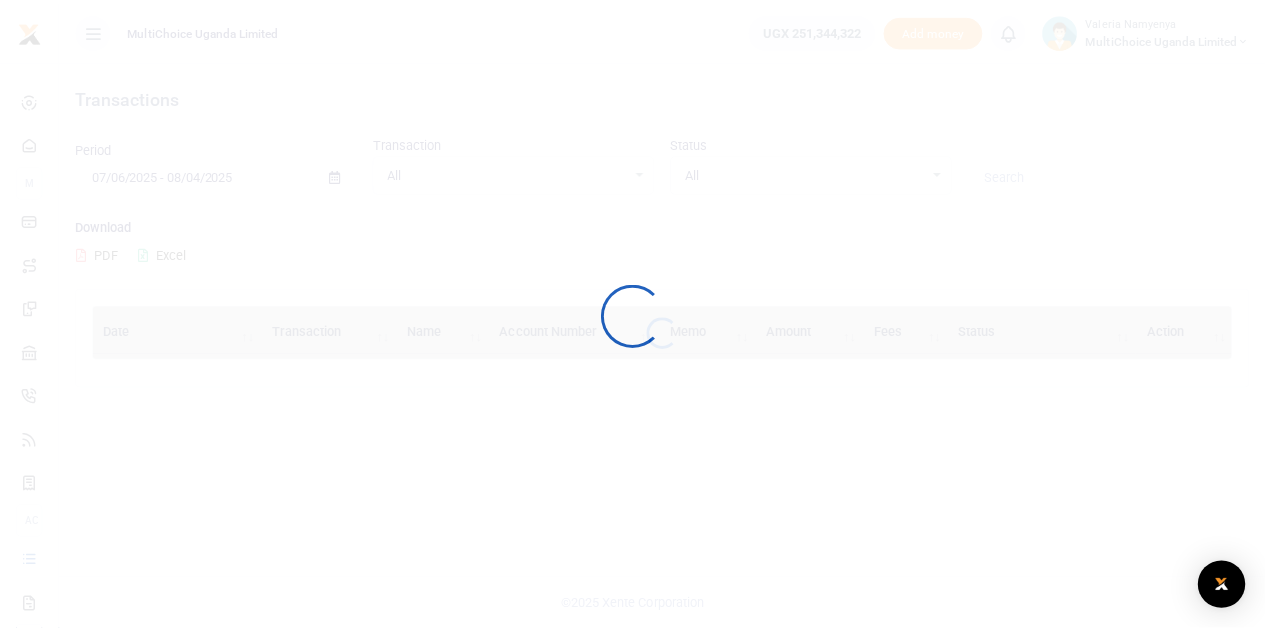 scroll, scrollTop: 0, scrollLeft: 0, axis: both 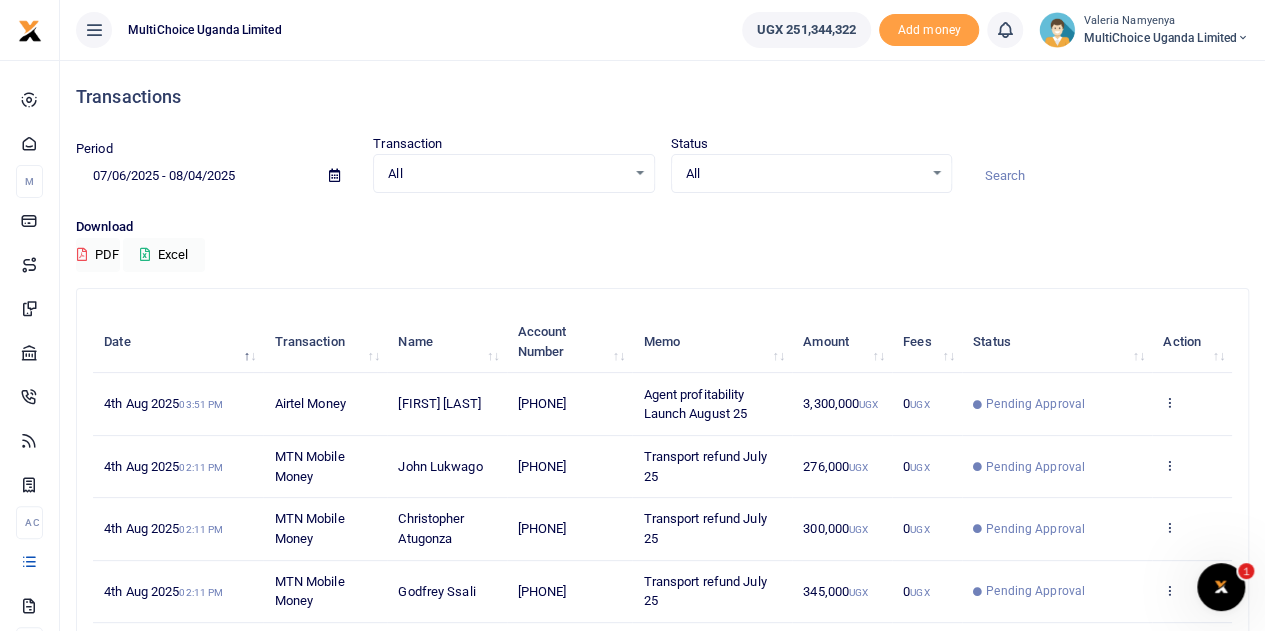 click on "Download
PDF
Excel" at bounding box center [662, 244] 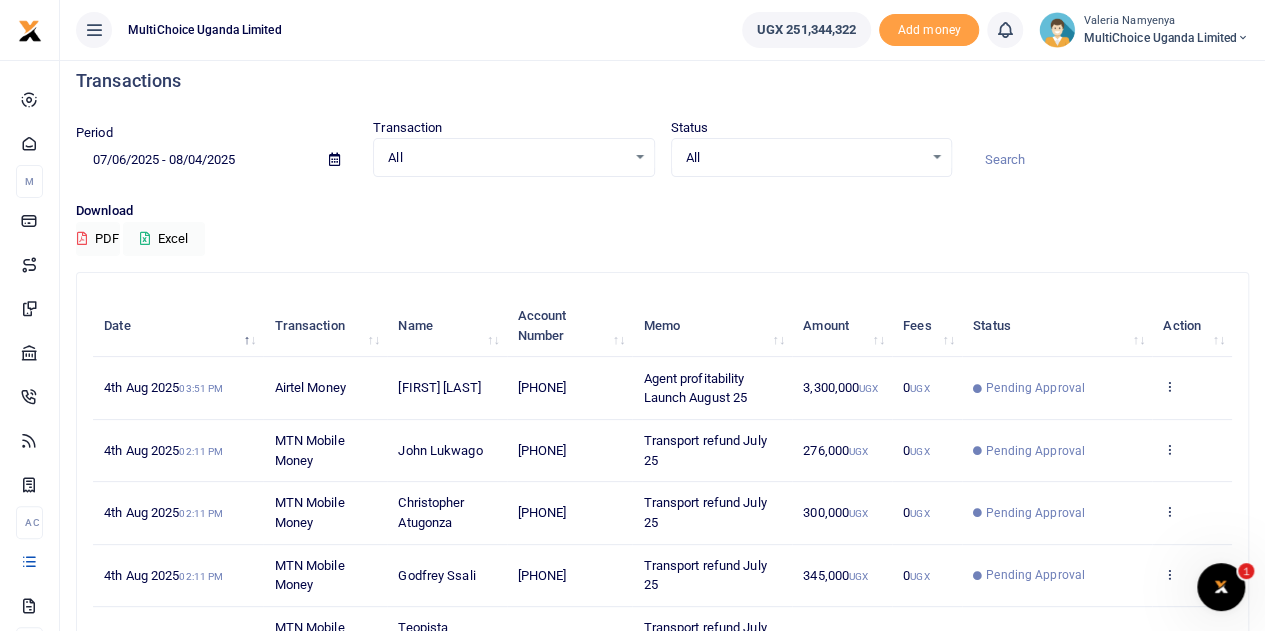scroll, scrollTop: 0, scrollLeft: 0, axis: both 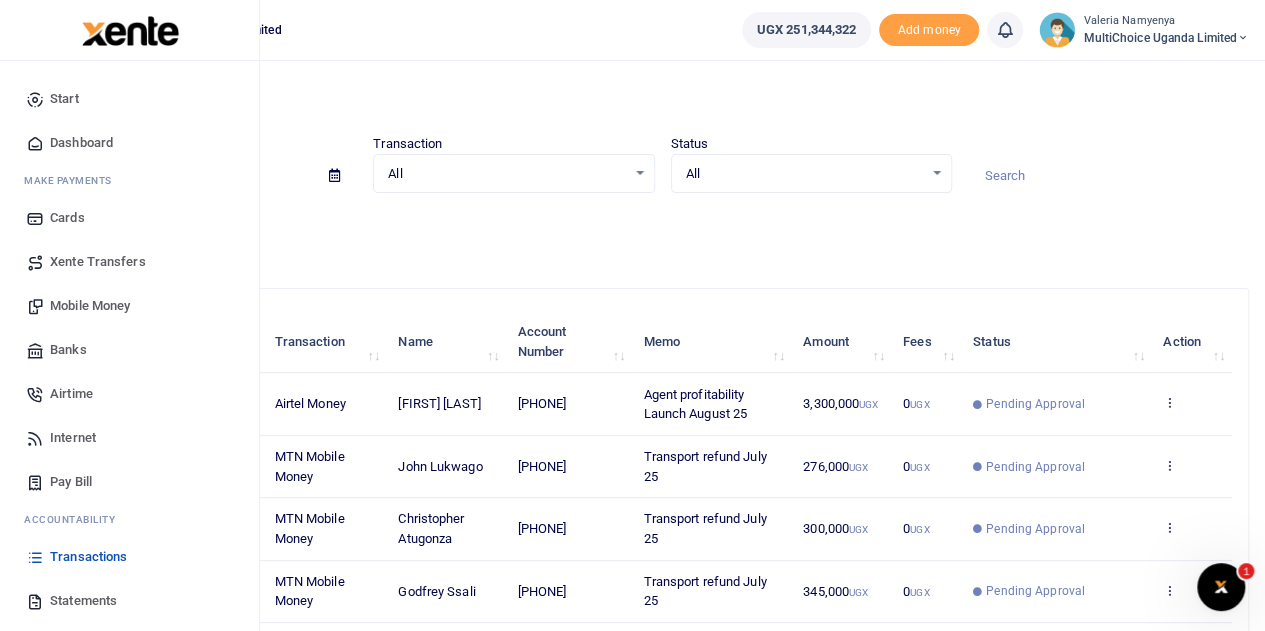 click on "Mobile Money" at bounding box center (90, 306) 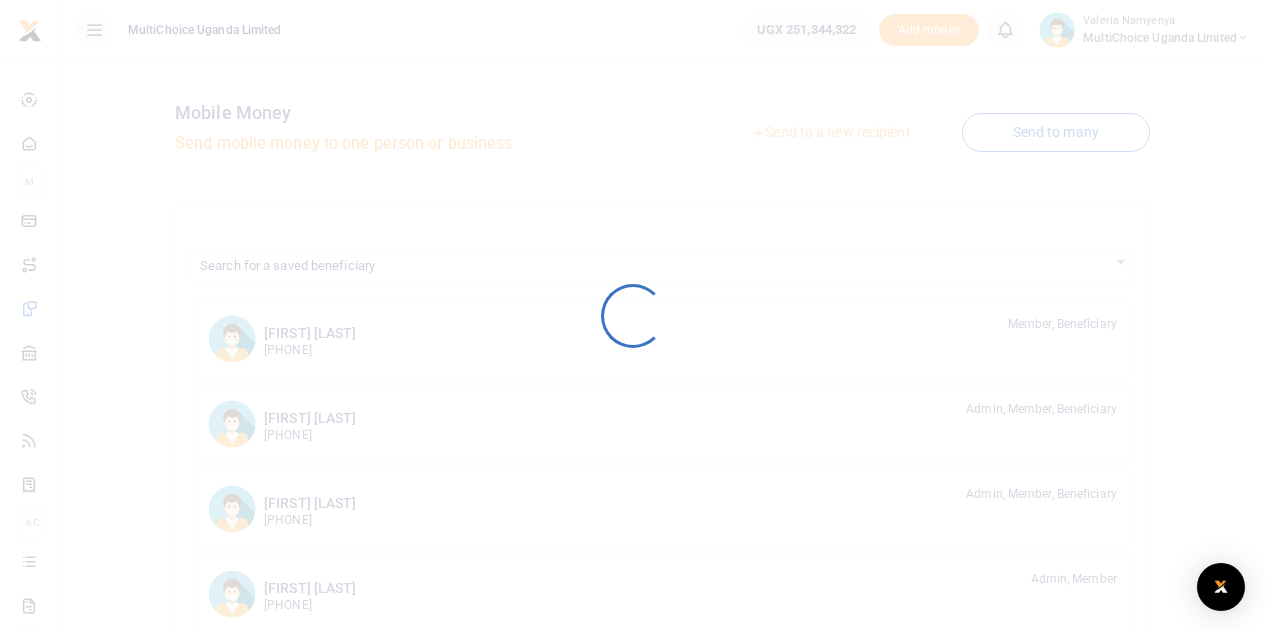 scroll, scrollTop: 0, scrollLeft: 0, axis: both 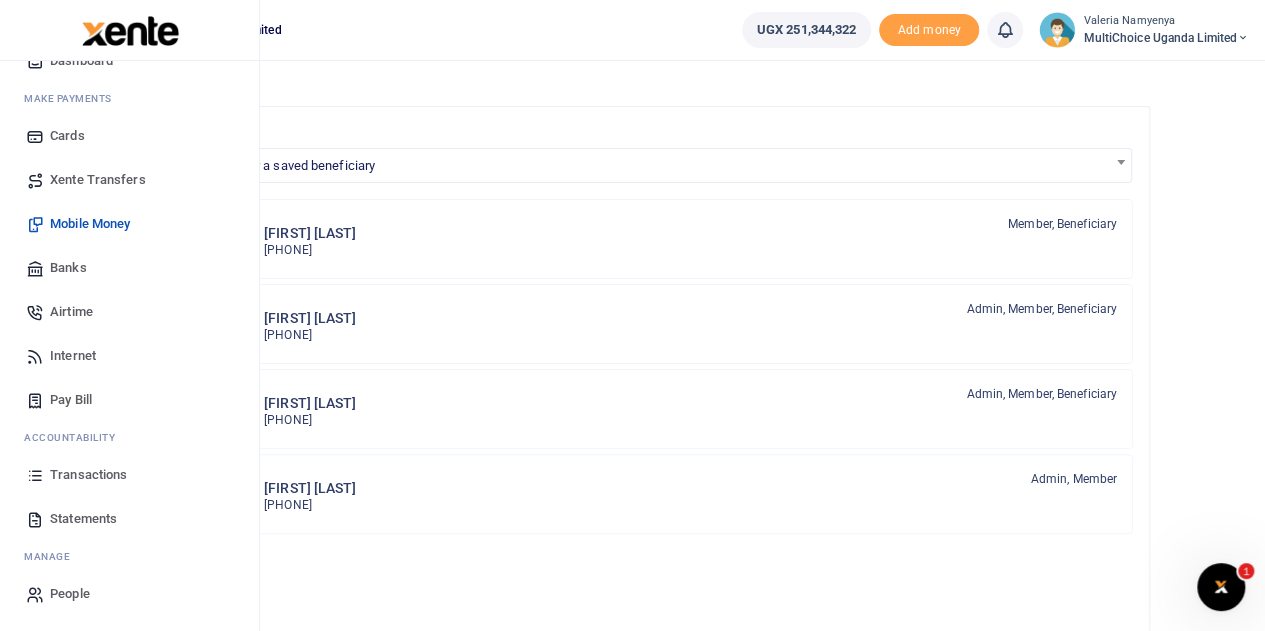 click on "Airtime" at bounding box center (71, 312) 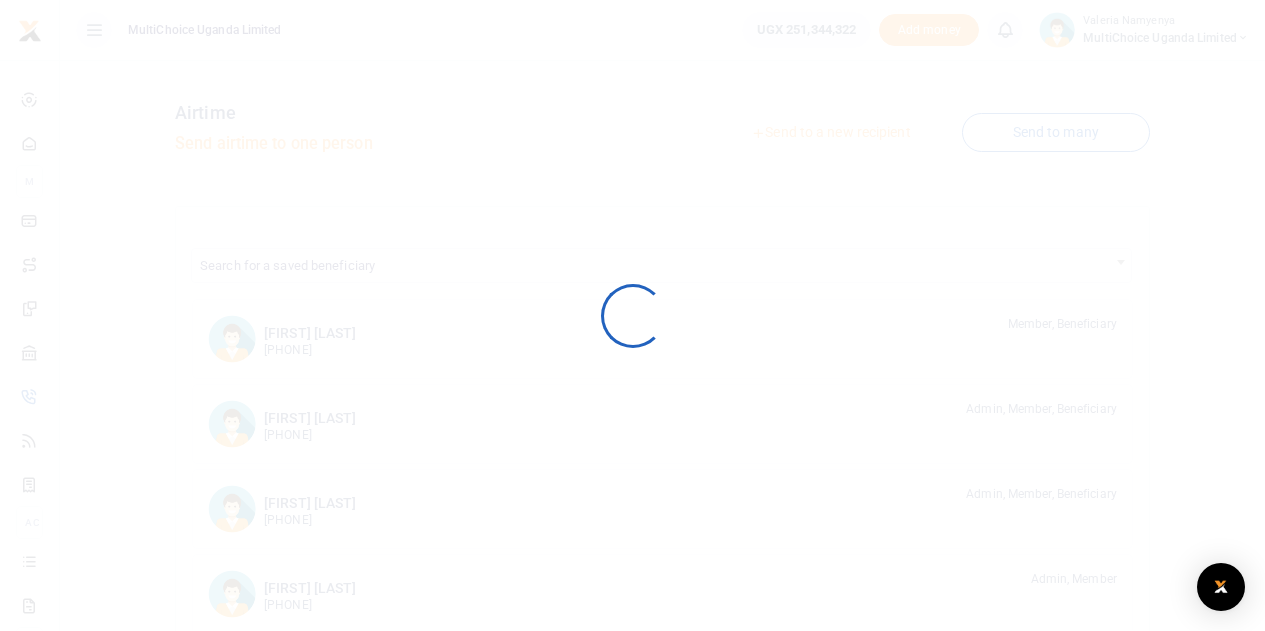 scroll, scrollTop: 0, scrollLeft: 0, axis: both 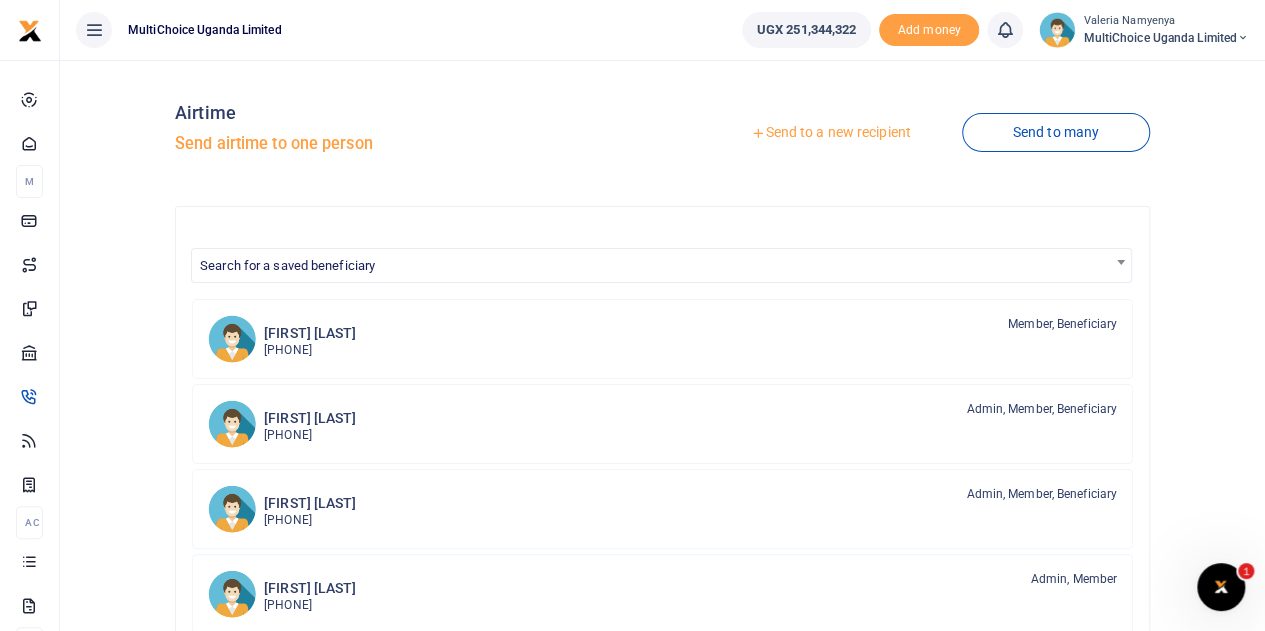 click on "Send to a new recipient" at bounding box center [830, 133] 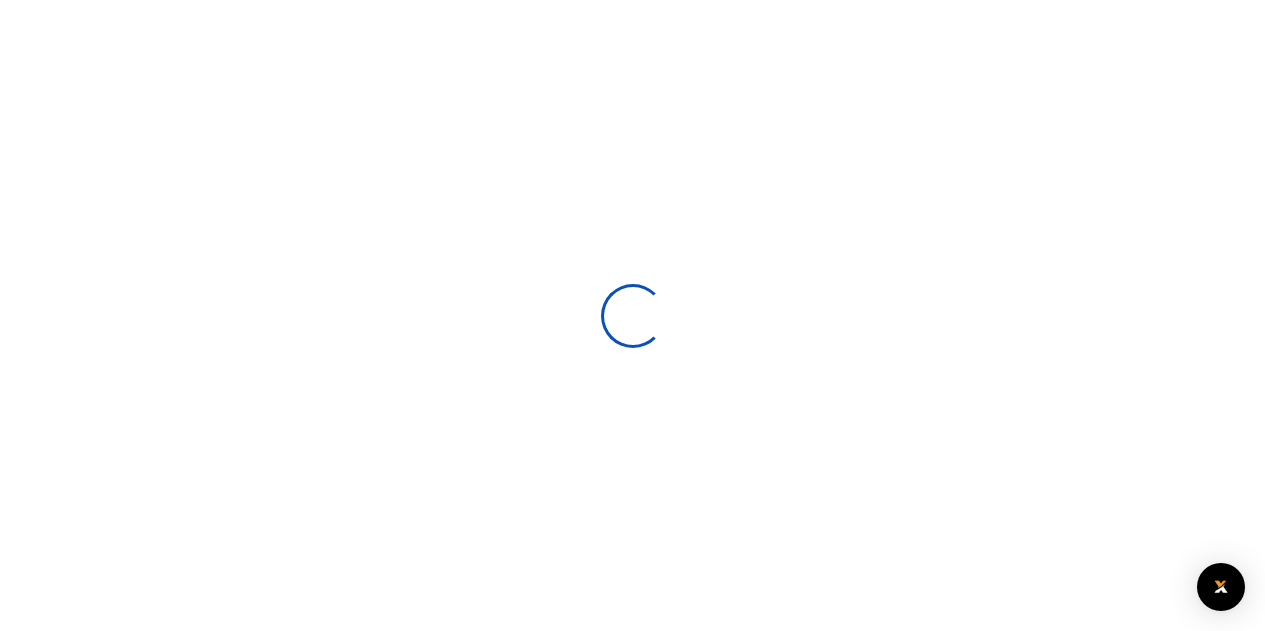 scroll, scrollTop: 0, scrollLeft: 0, axis: both 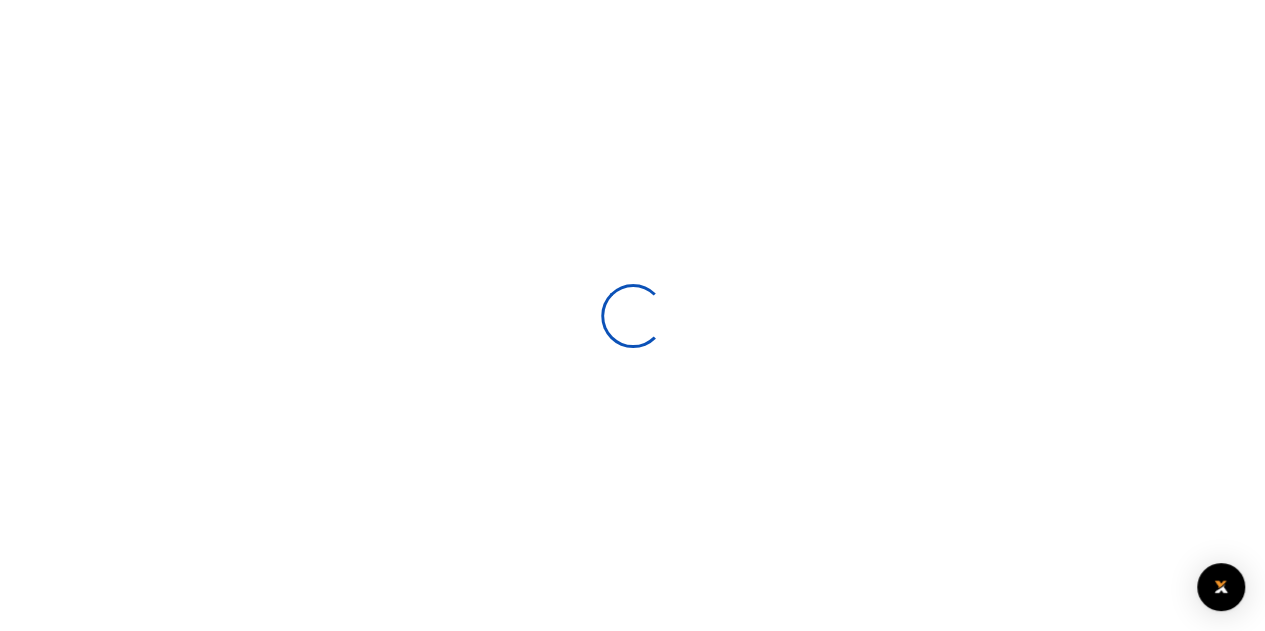 select 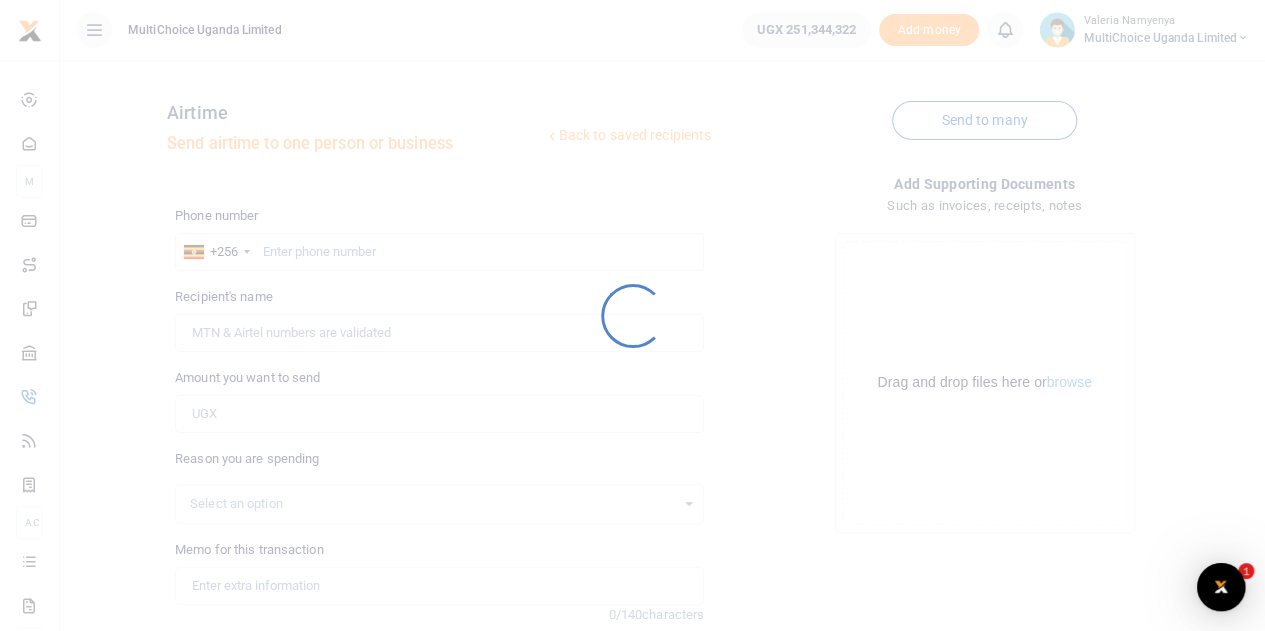 scroll, scrollTop: 0, scrollLeft: 0, axis: both 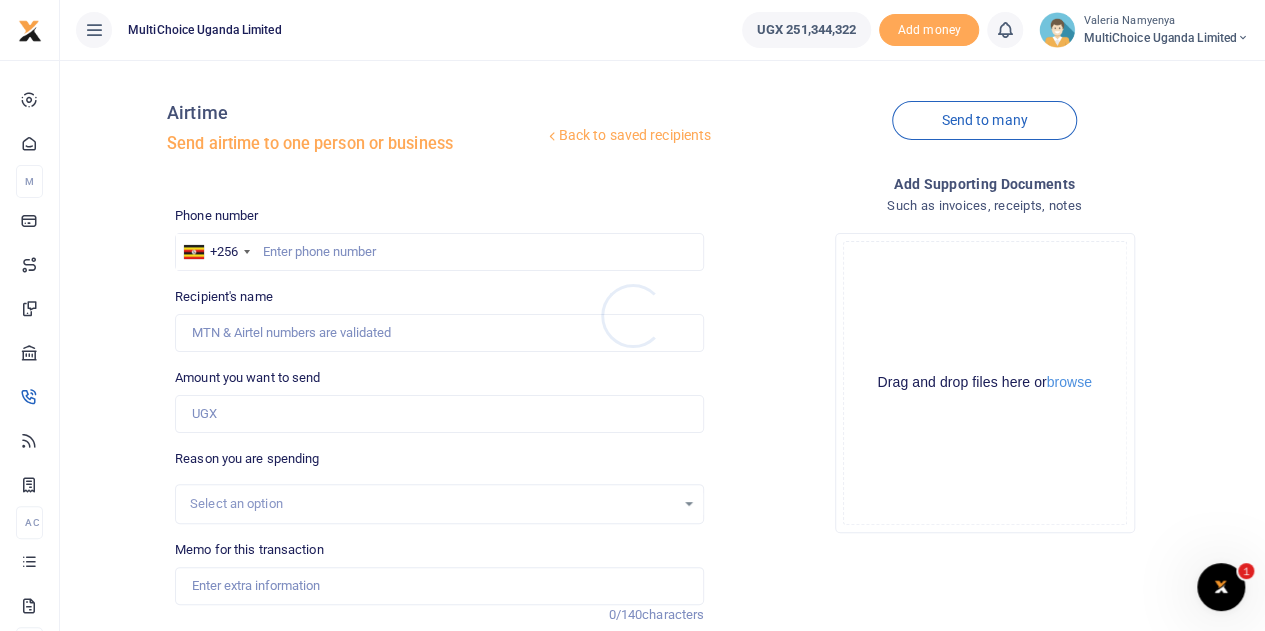 click at bounding box center (632, 315) 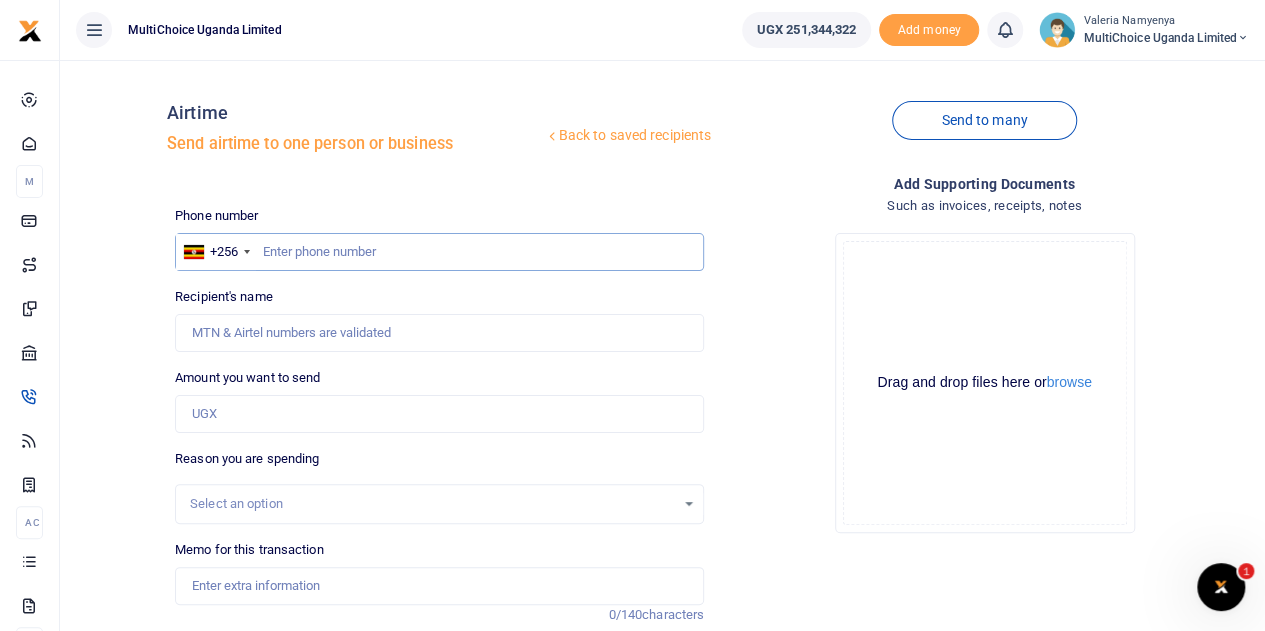 click at bounding box center [439, 252] 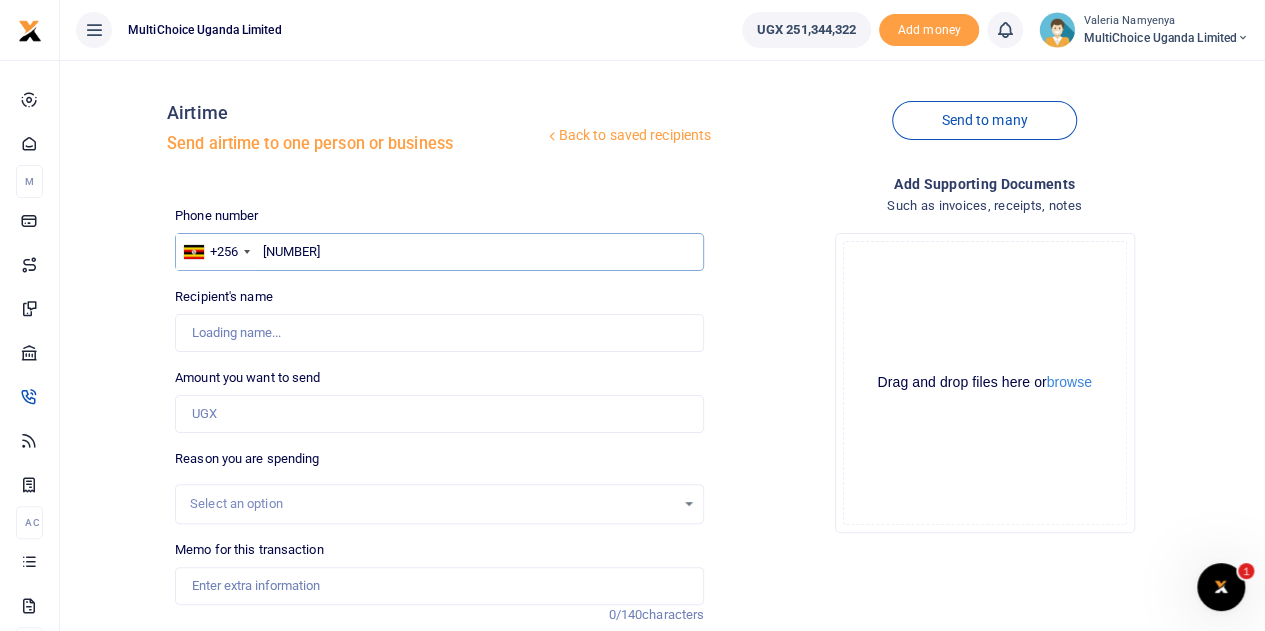 type on "[FIRST] [LAST]" 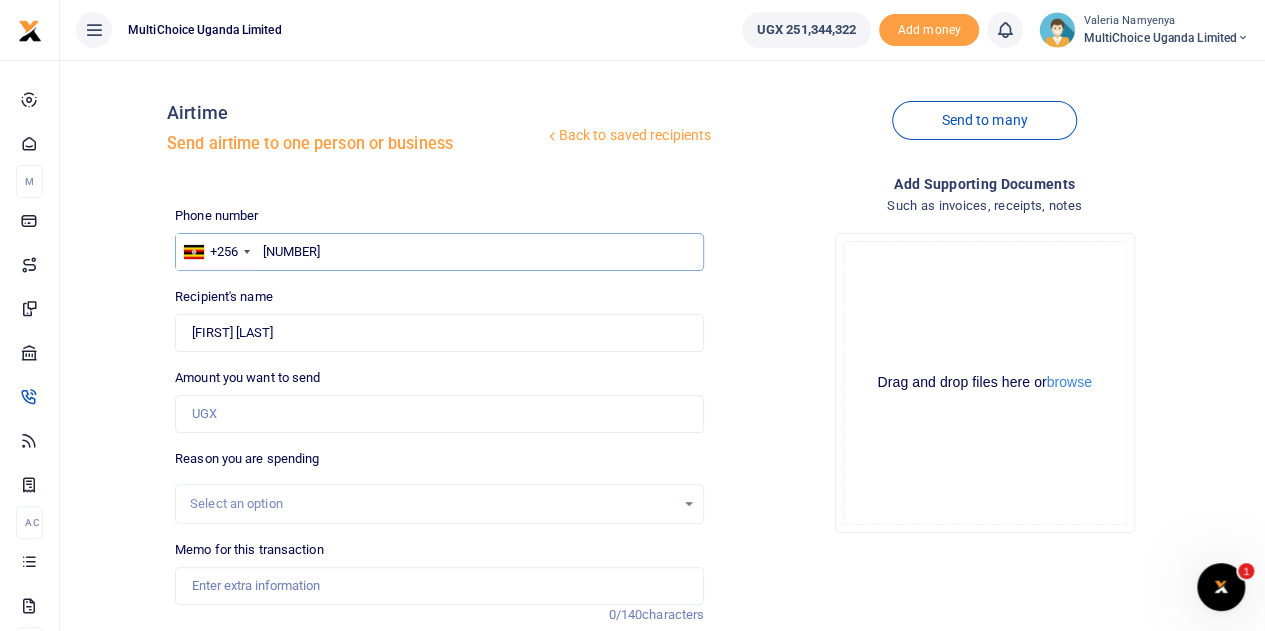 type on "[PHONE]" 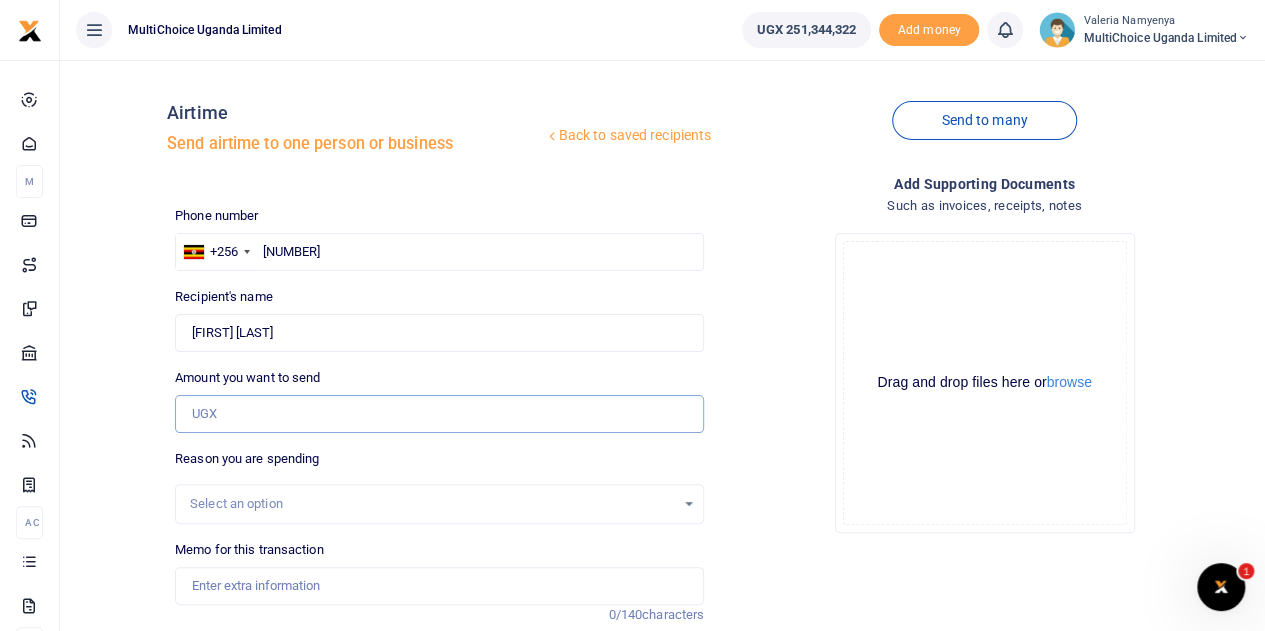 click on "Amount you want to send" at bounding box center (439, 414) 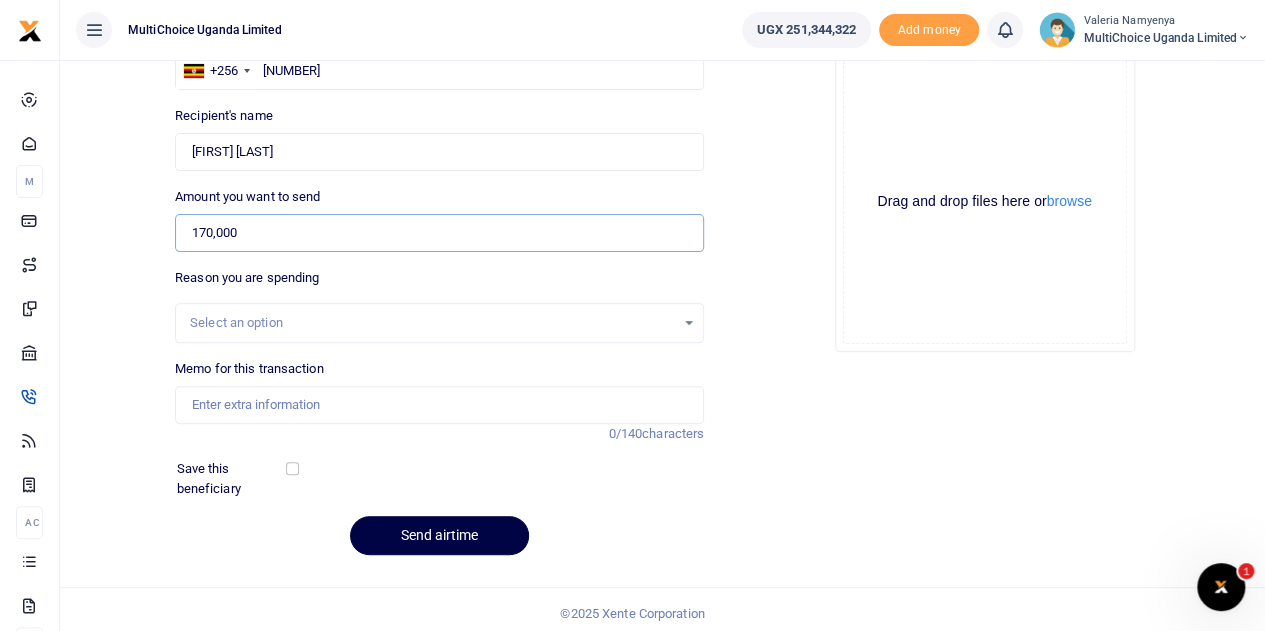 scroll, scrollTop: 187, scrollLeft: 0, axis: vertical 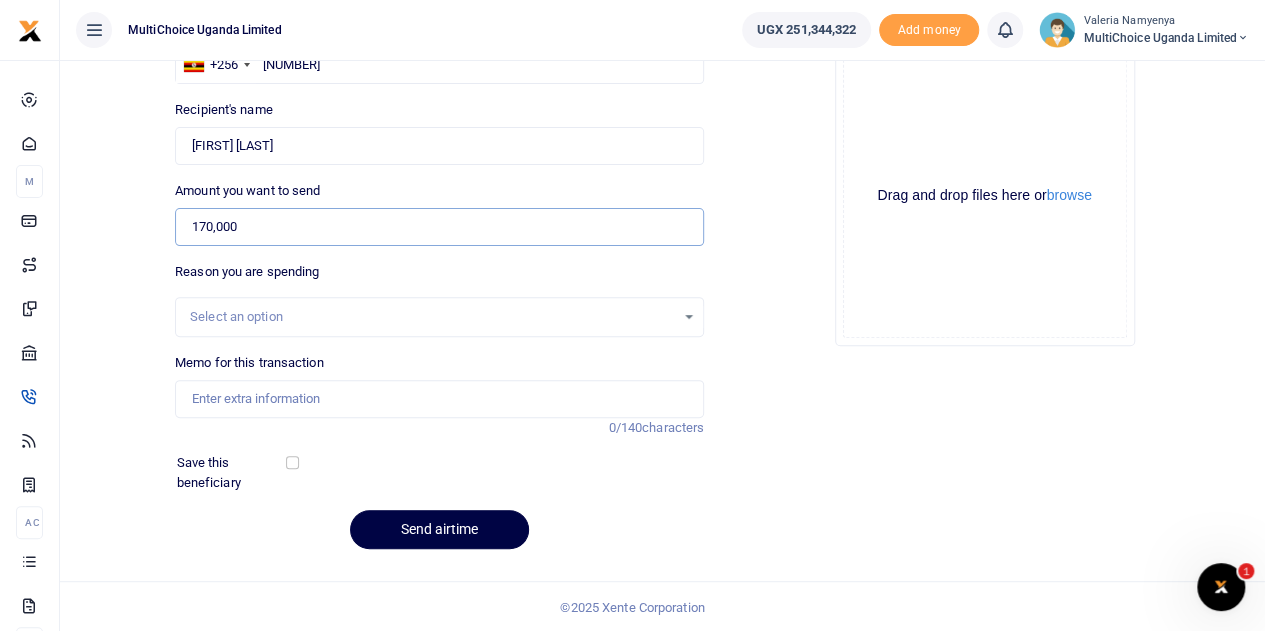 type on "170,000" 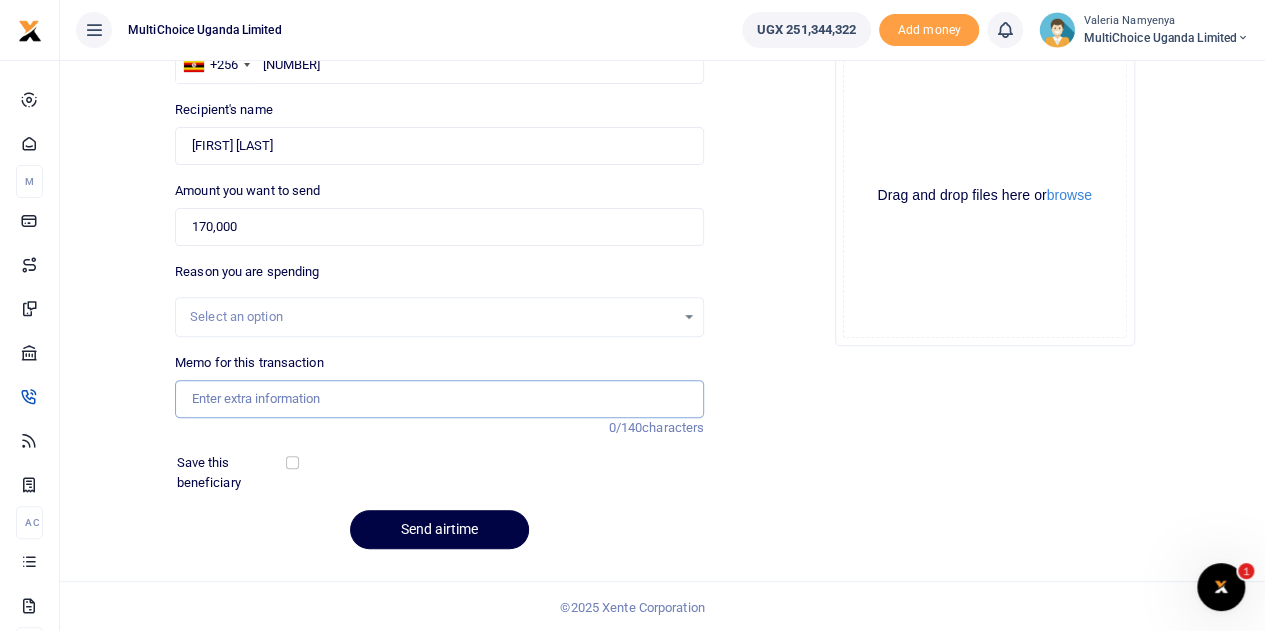 click on "Memo for this transaction" at bounding box center (439, 399) 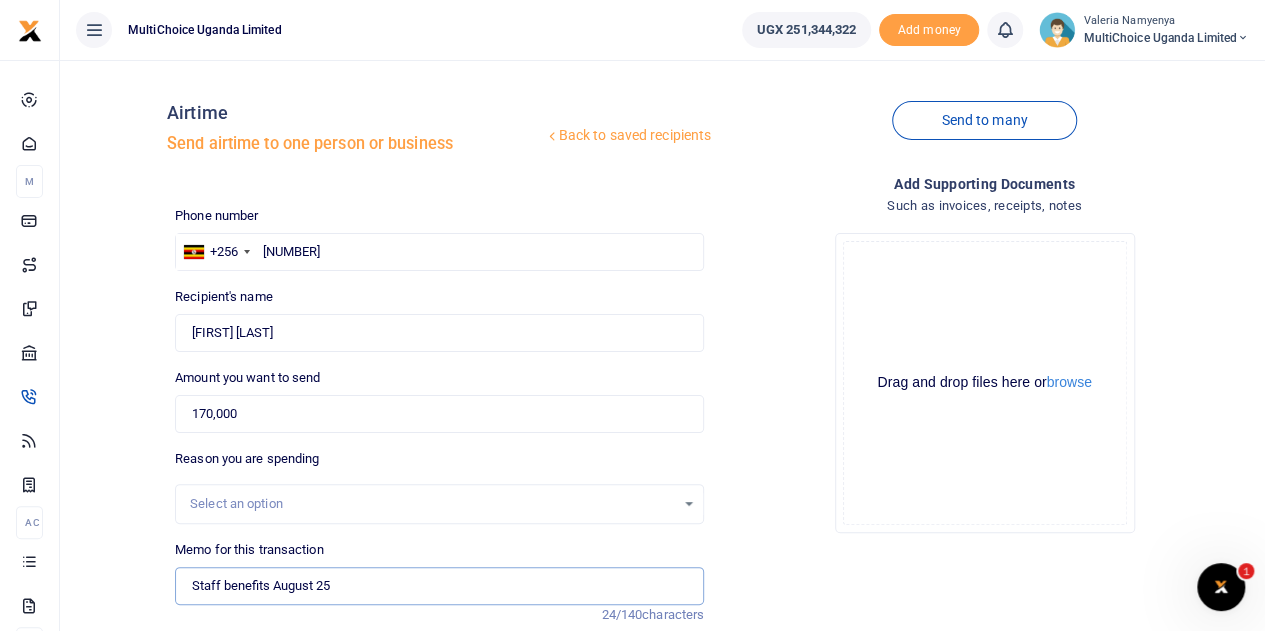 scroll, scrollTop: 187, scrollLeft: 0, axis: vertical 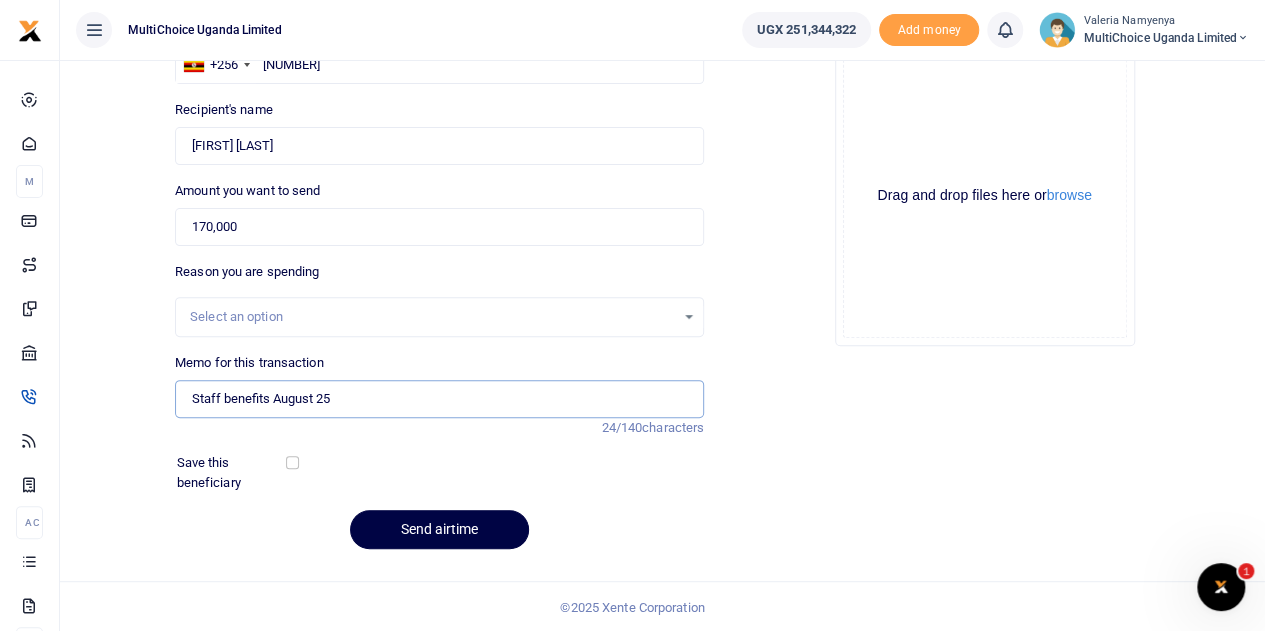 type on "Staff benefits August 25" 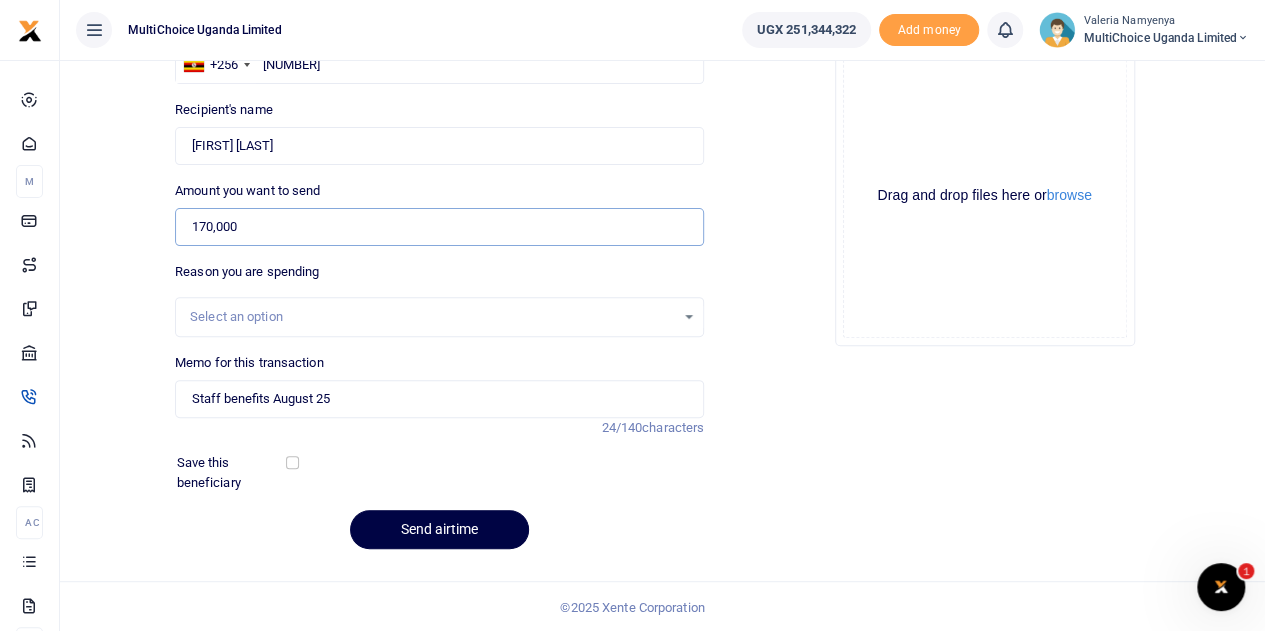 click on "170,000" at bounding box center (439, 227) 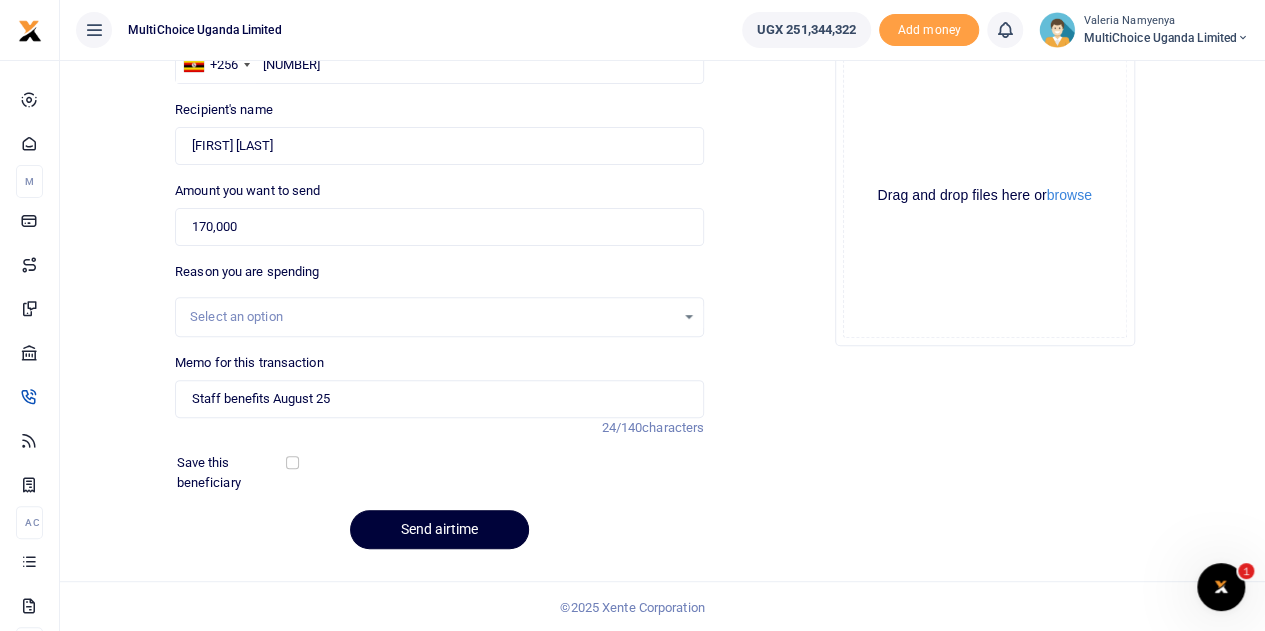 click on "Send airtime" at bounding box center [439, 529] 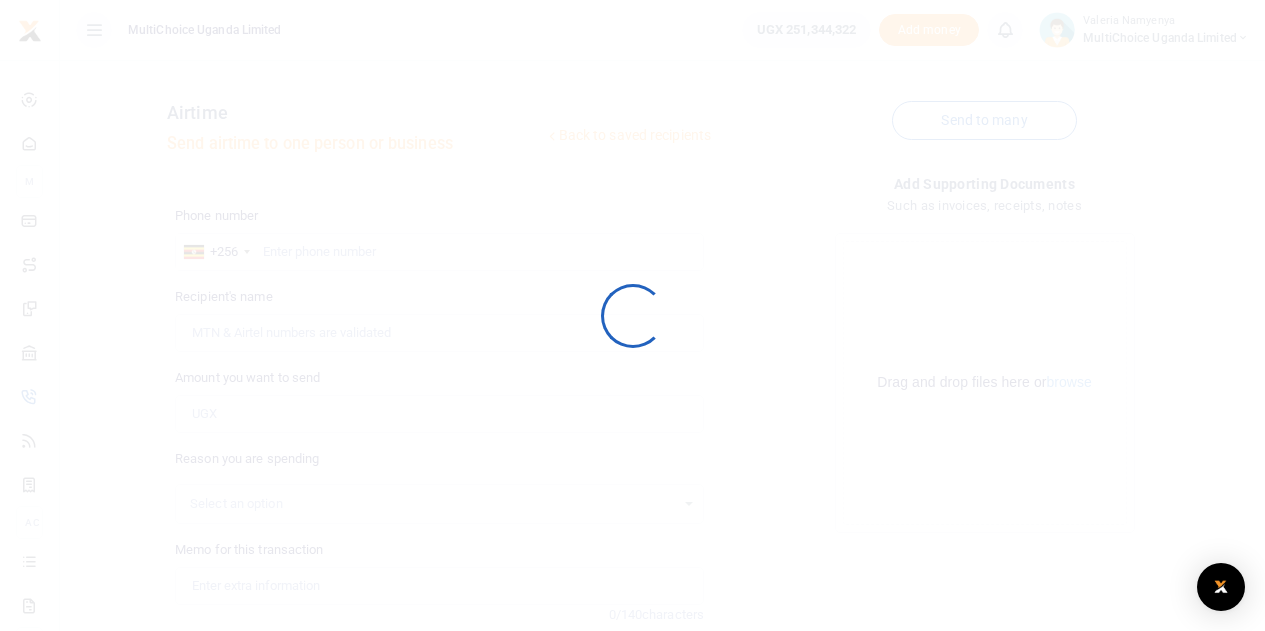 scroll, scrollTop: 187, scrollLeft: 0, axis: vertical 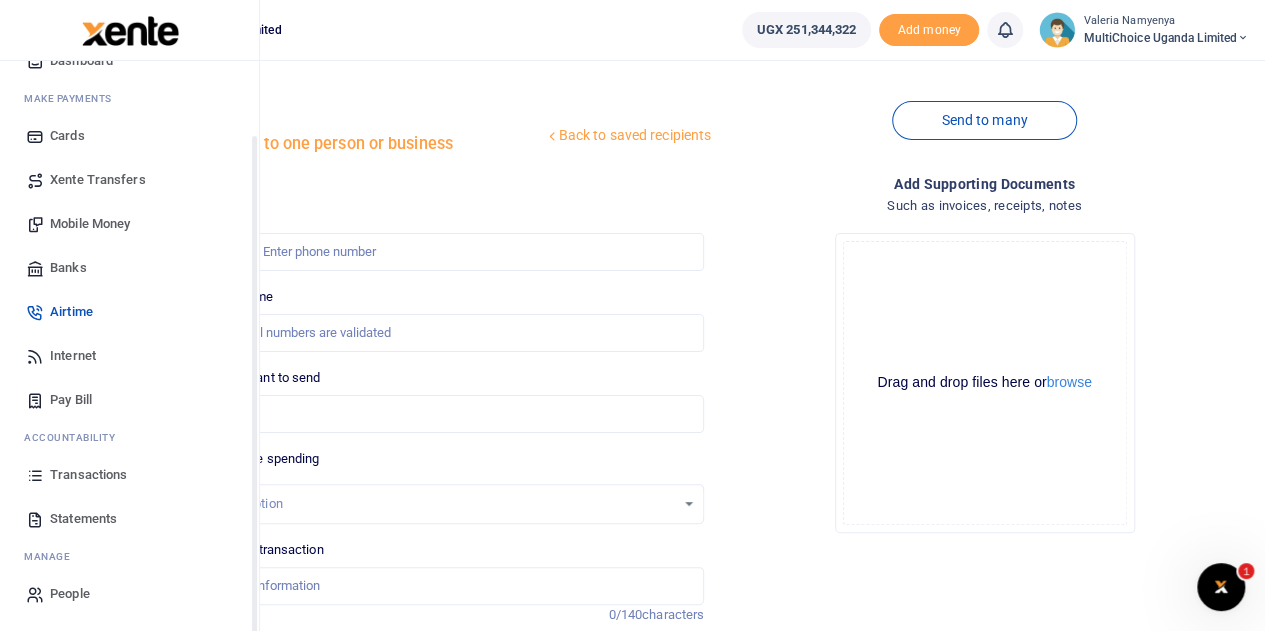 click on "Transactions" at bounding box center (88, 475) 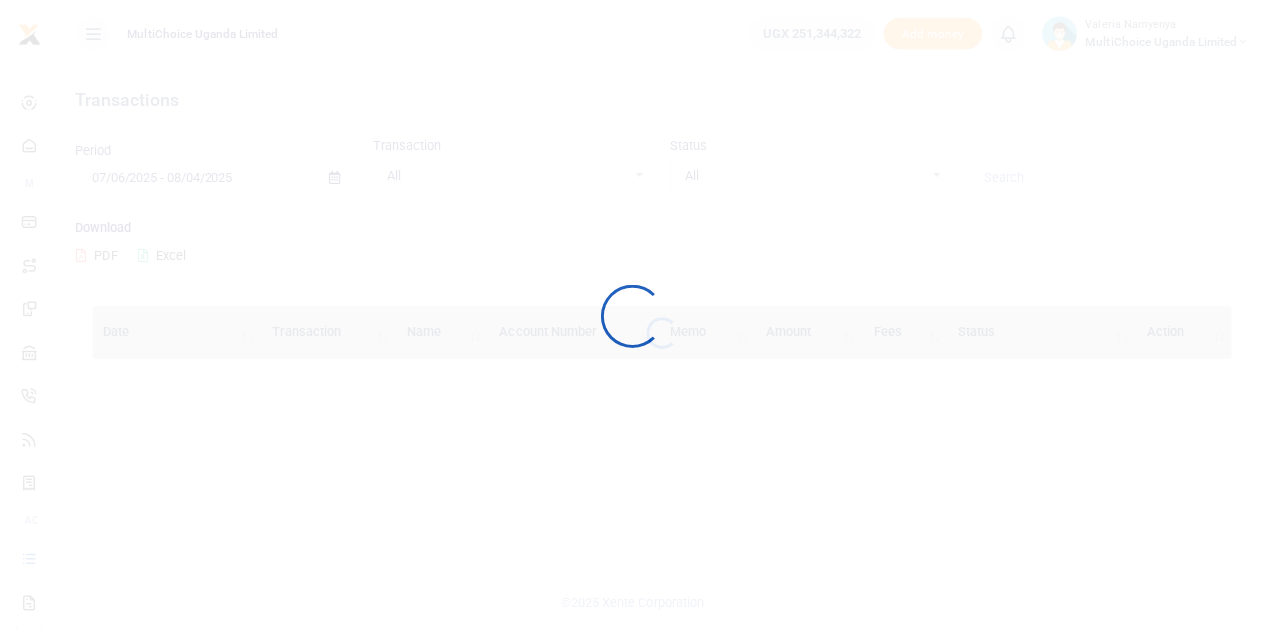 scroll, scrollTop: 0, scrollLeft: 0, axis: both 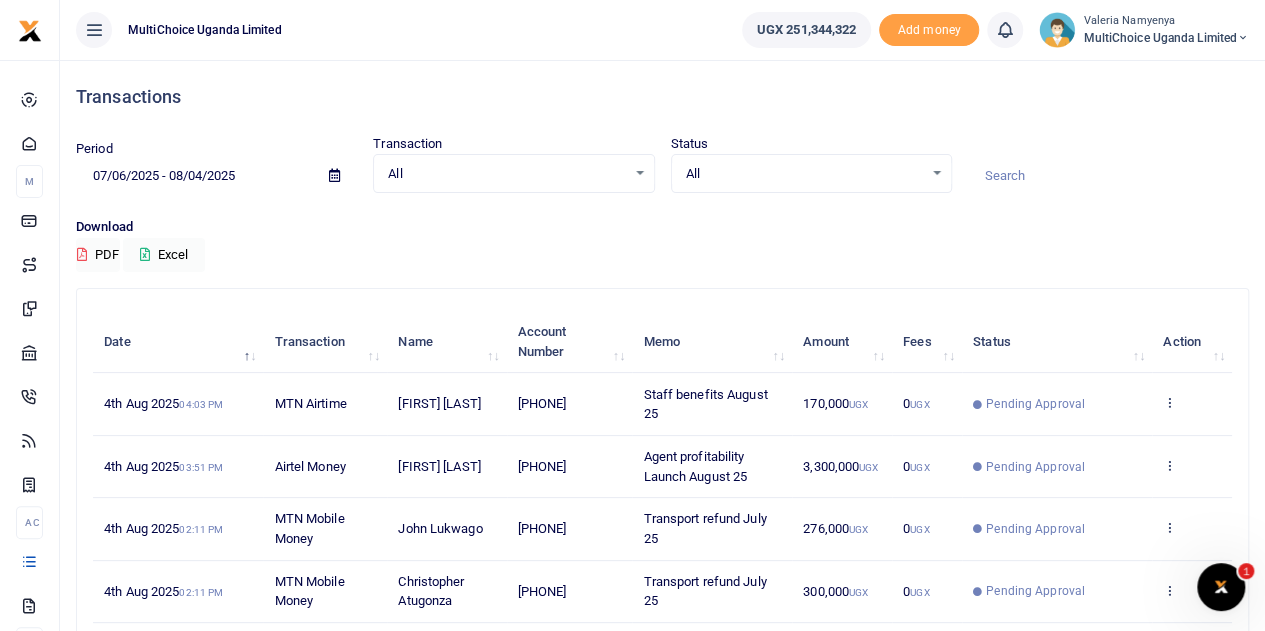 click on "View details
Send again" at bounding box center (1192, 404) 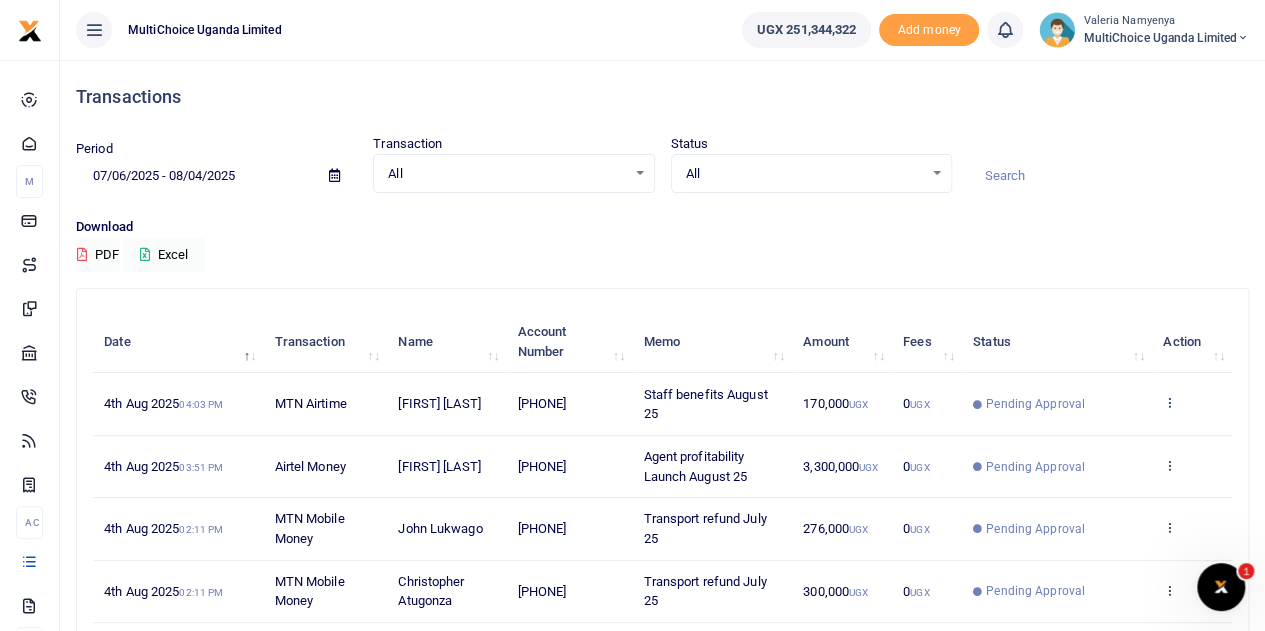 click at bounding box center [1169, 402] 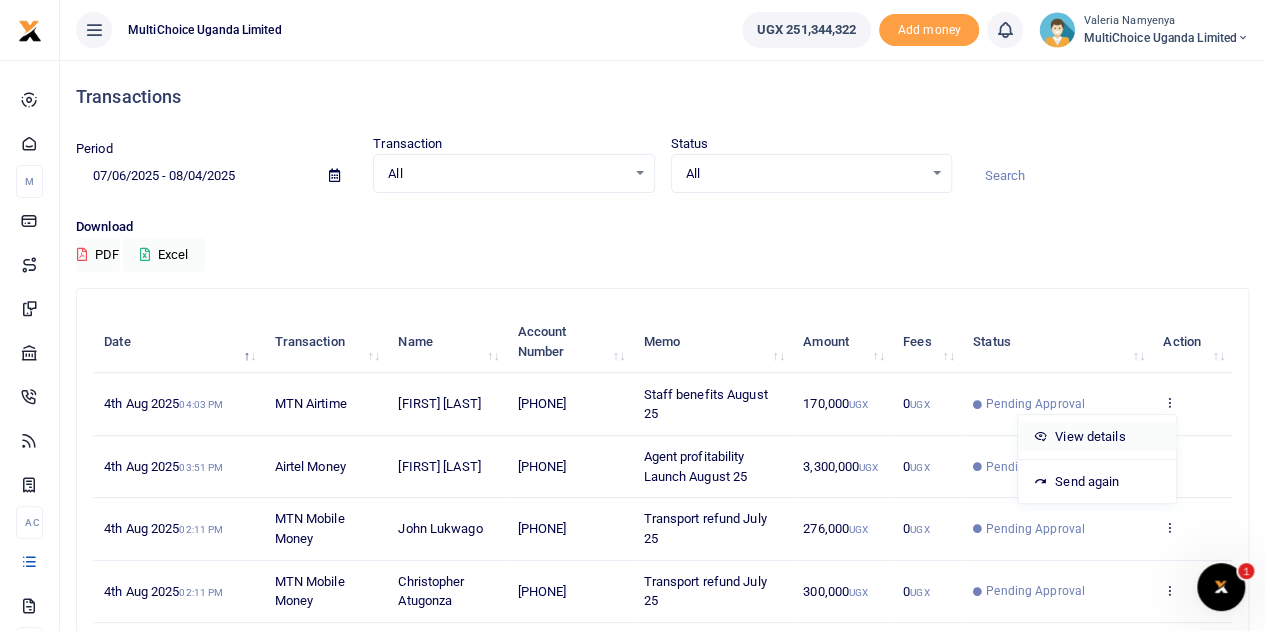 click on "View details" at bounding box center (1097, 437) 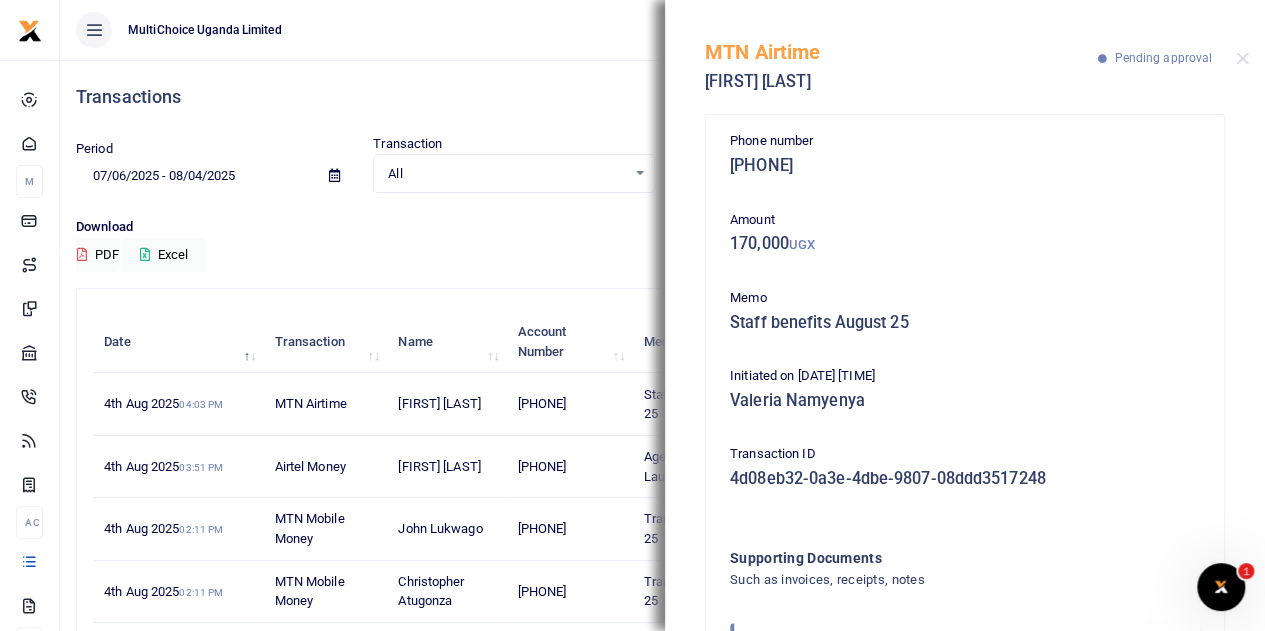 scroll, scrollTop: 0, scrollLeft: 0, axis: both 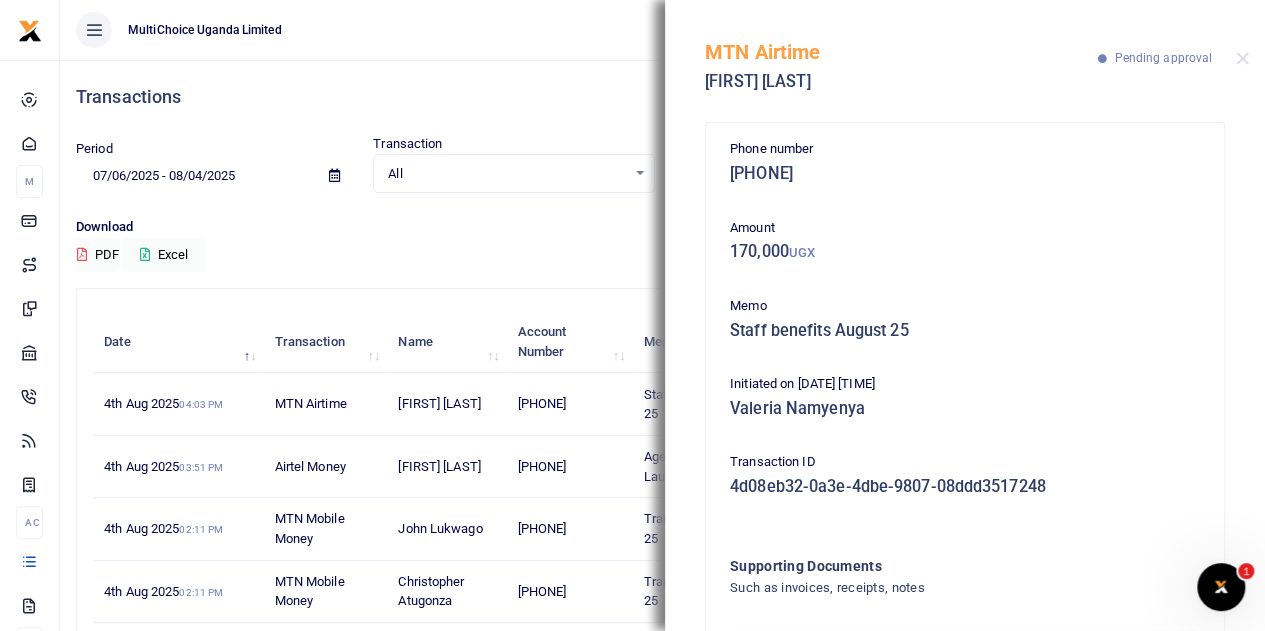 click on "MTN Airtime
[FIRST] [LAST]
Pending approval" at bounding box center [965, 55] 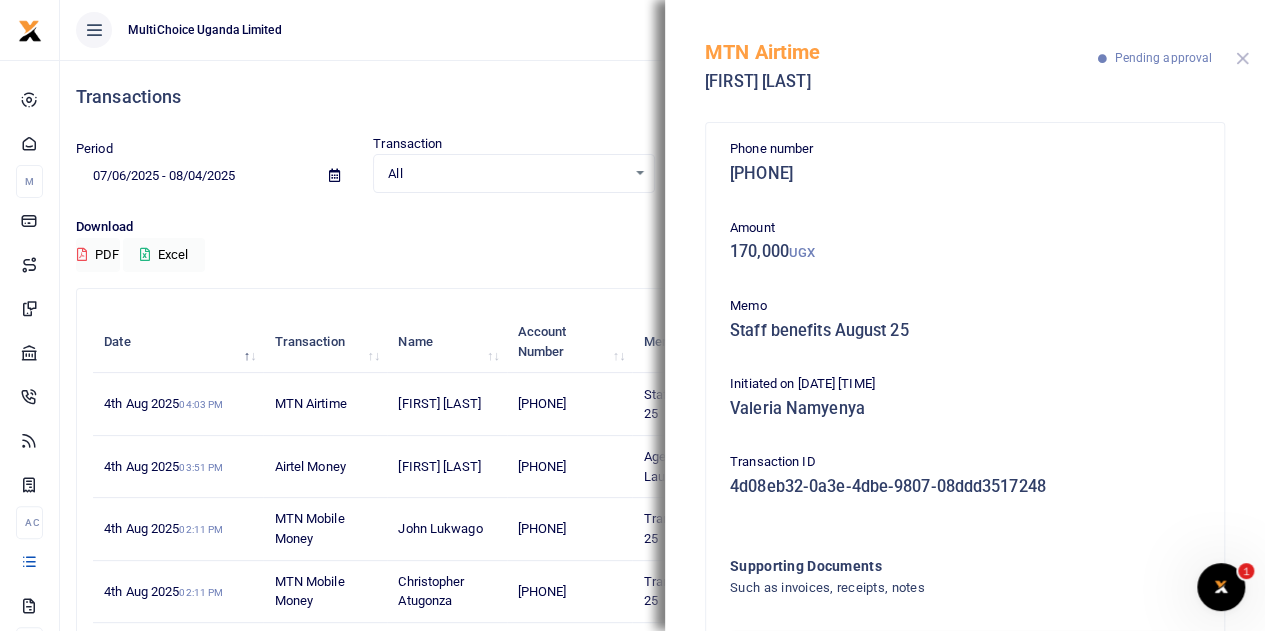 click at bounding box center (1242, 58) 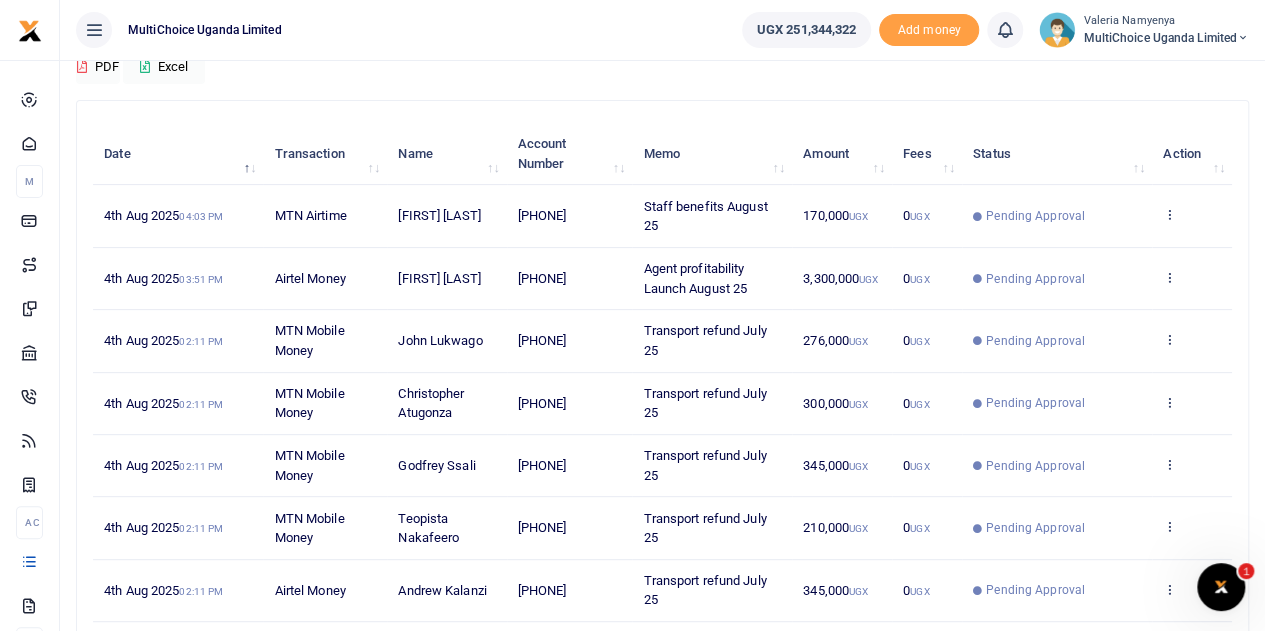 scroll, scrollTop: 200, scrollLeft: 0, axis: vertical 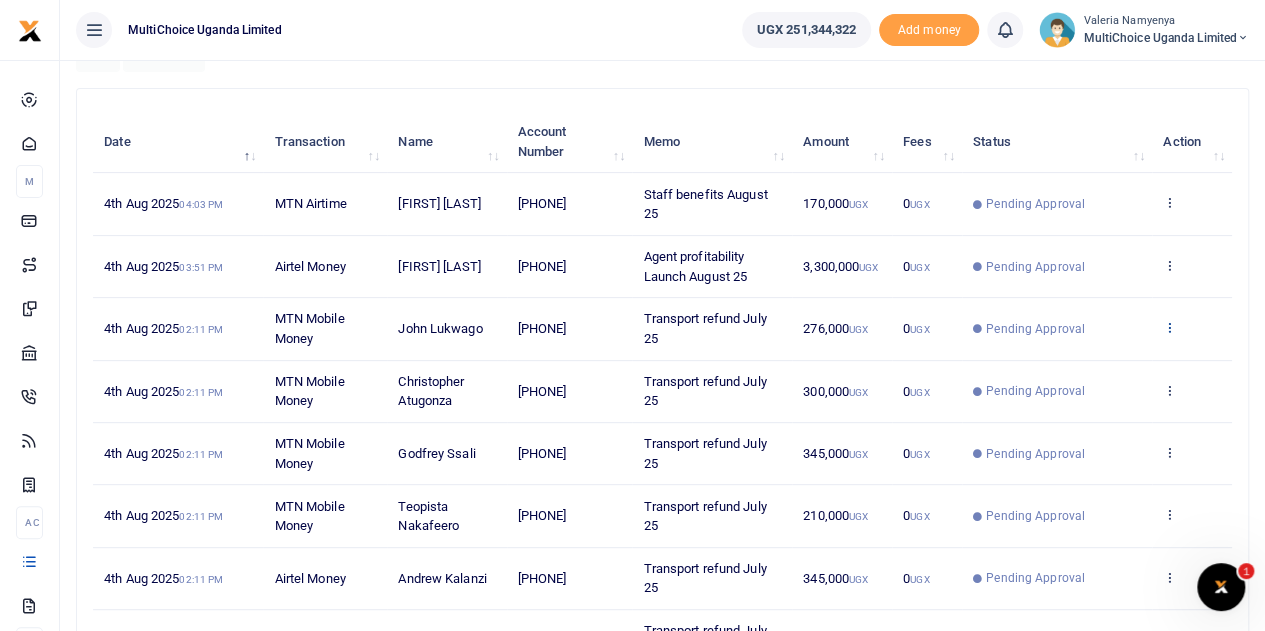 click at bounding box center (1169, 328) 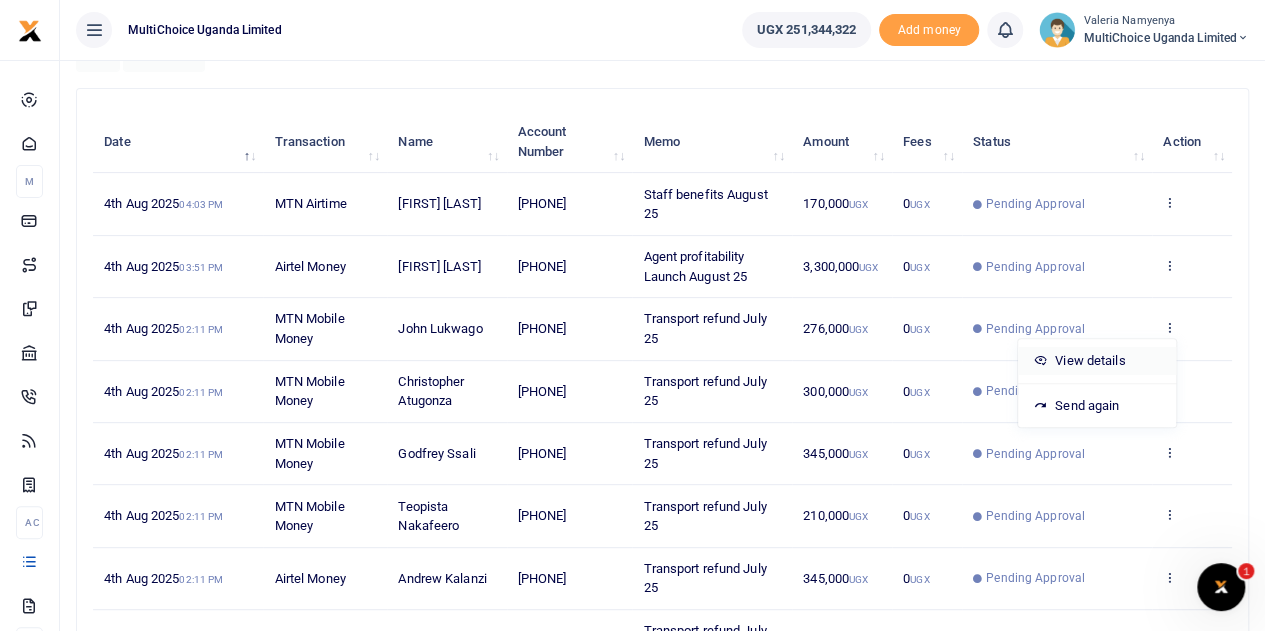 click on "View details" at bounding box center [1097, 361] 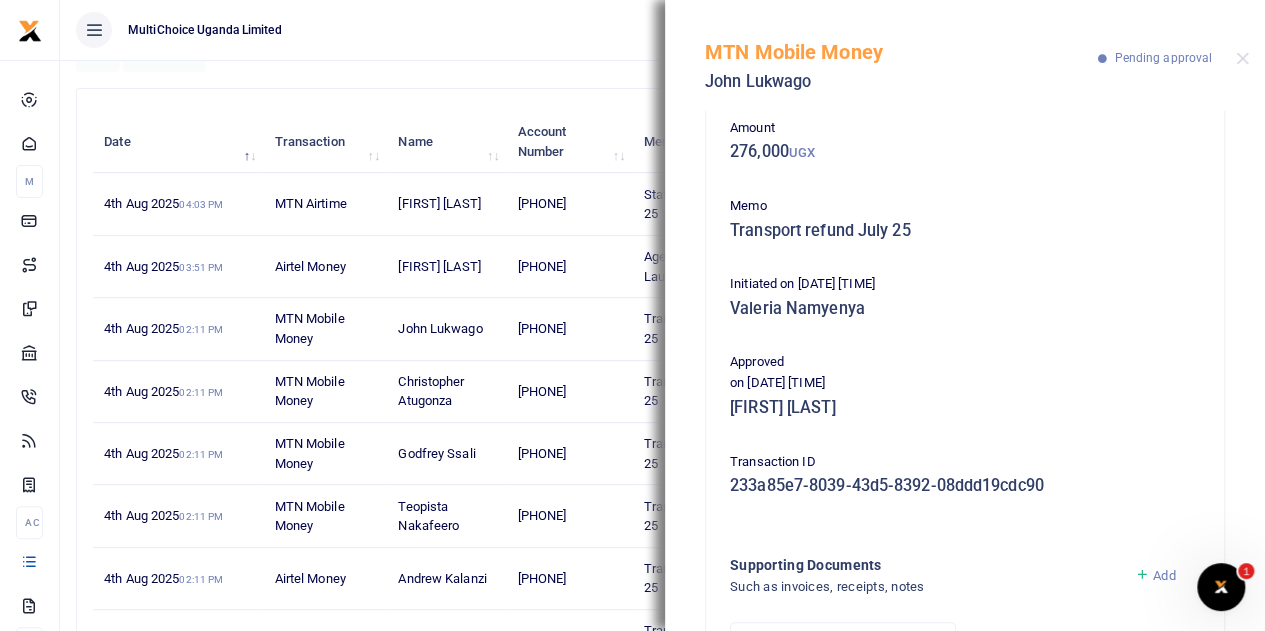scroll, scrollTop: 0, scrollLeft: 0, axis: both 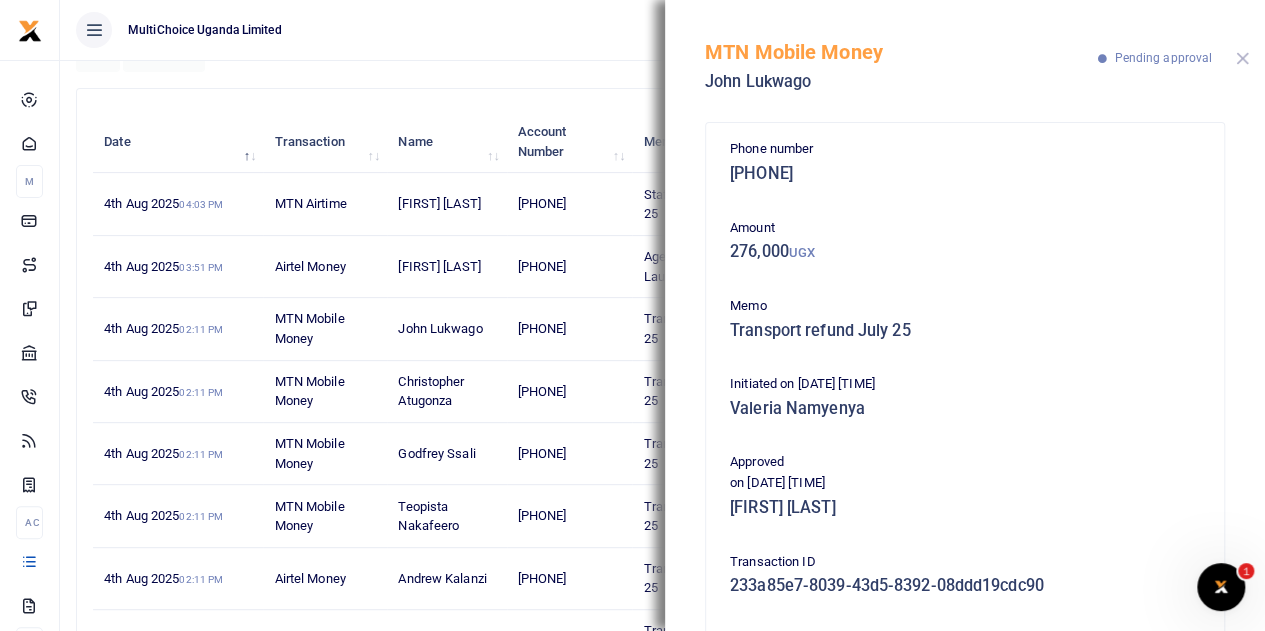 click at bounding box center [1242, 58] 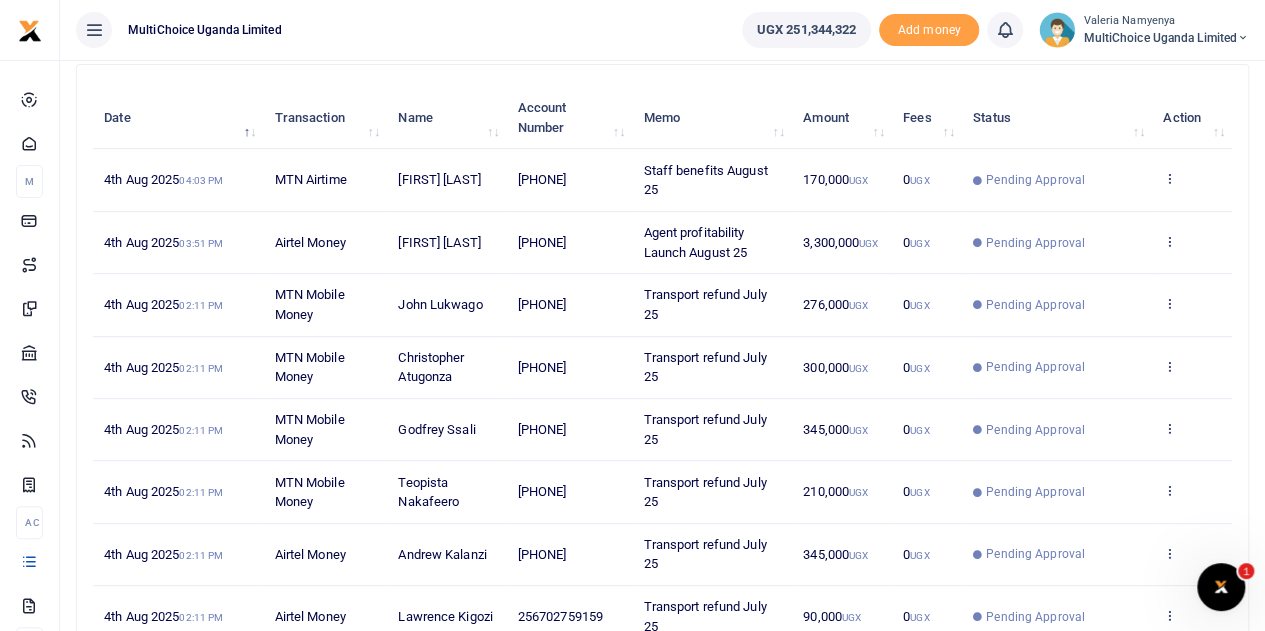scroll, scrollTop: 0, scrollLeft: 0, axis: both 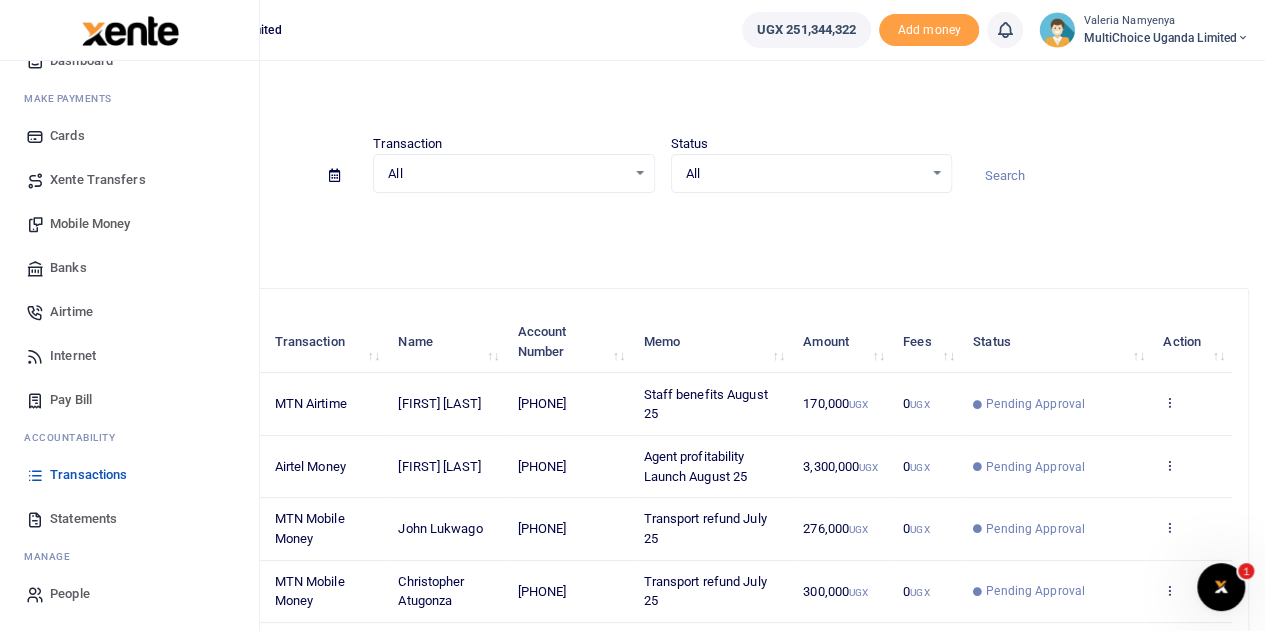 click on "Transactions" at bounding box center (88, 475) 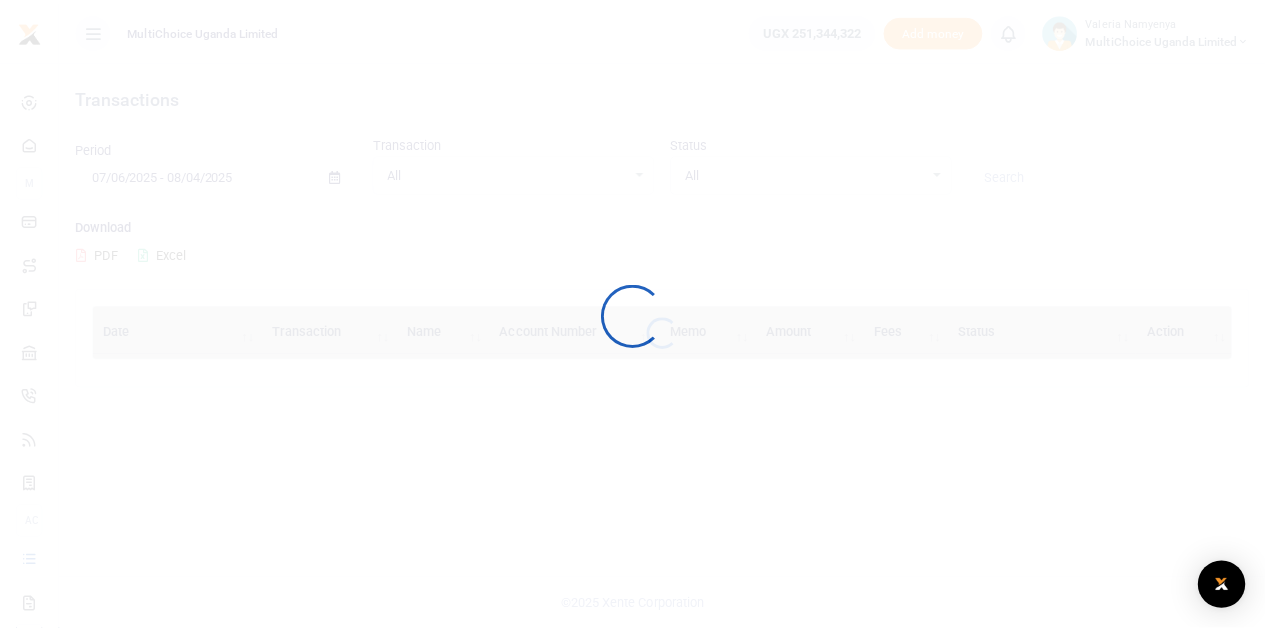 scroll, scrollTop: 0, scrollLeft: 0, axis: both 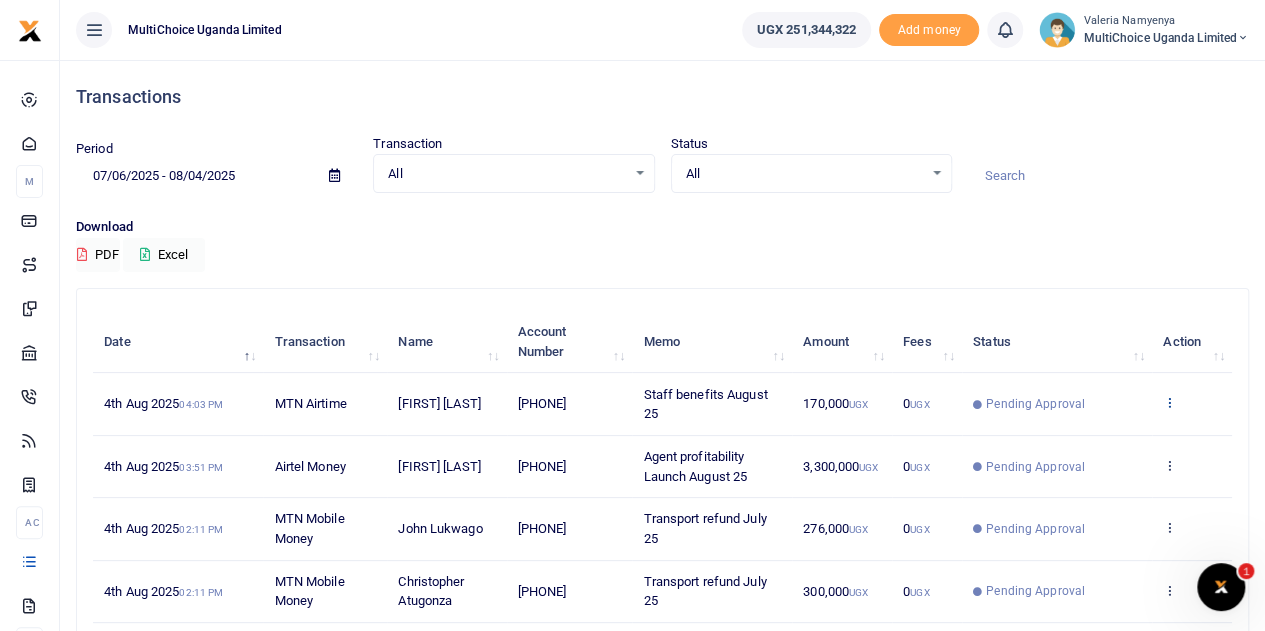 click at bounding box center [1169, 402] 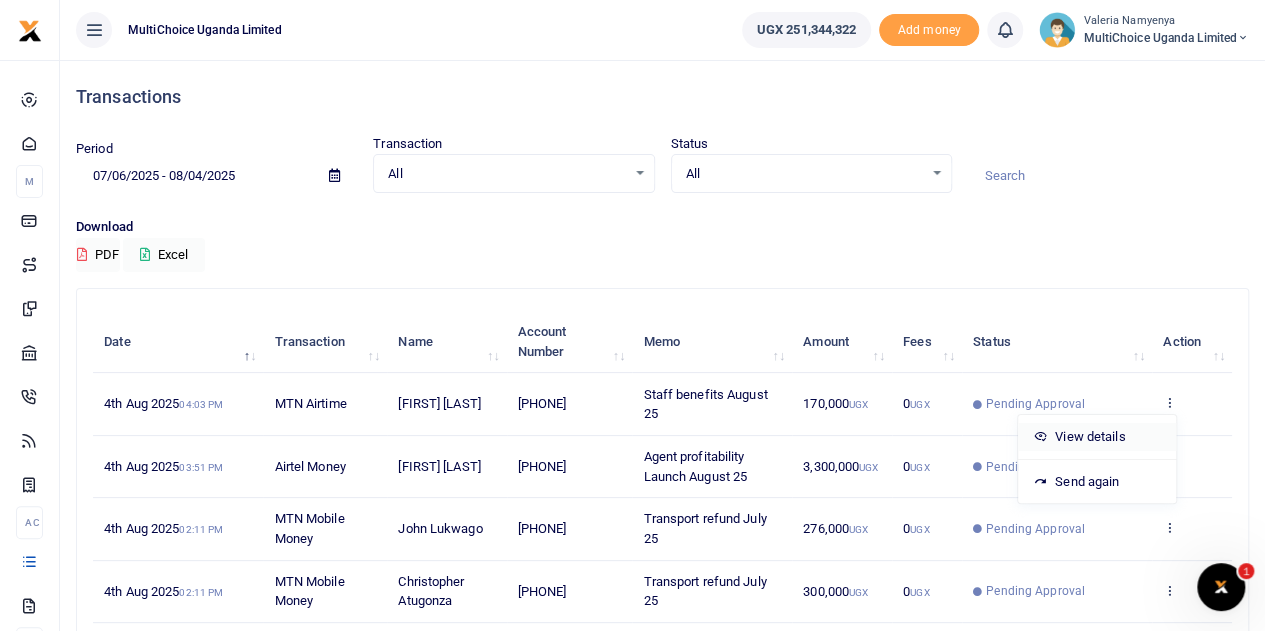 click at bounding box center [1040, 435] 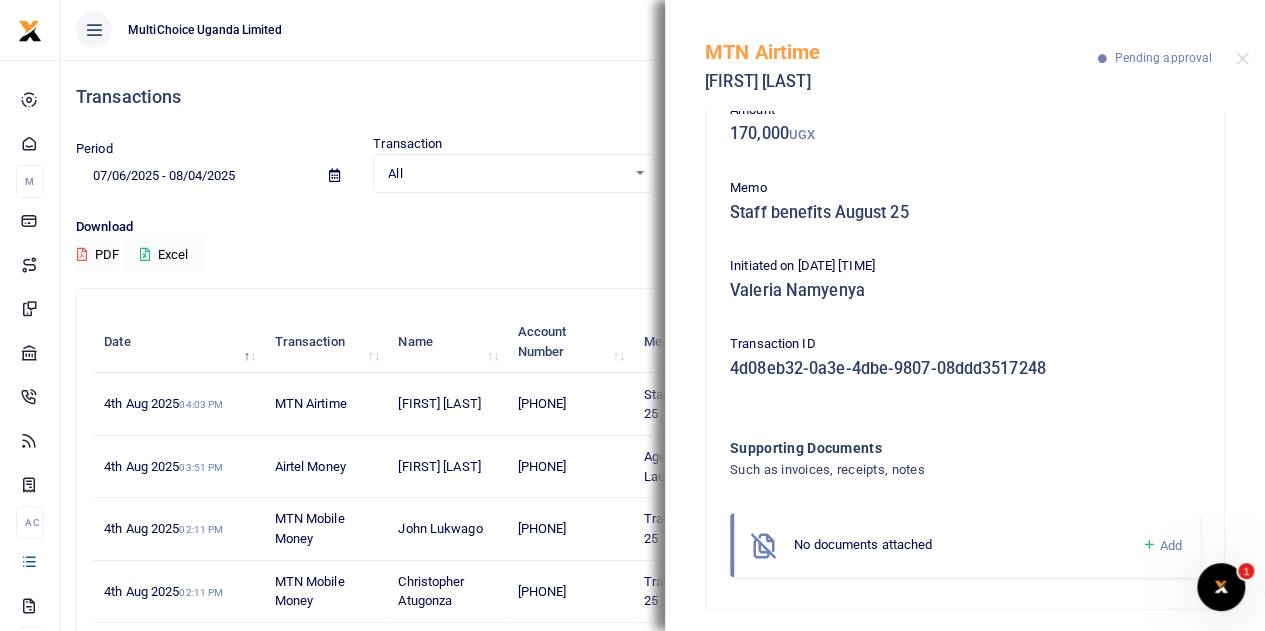 scroll, scrollTop: 128, scrollLeft: 0, axis: vertical 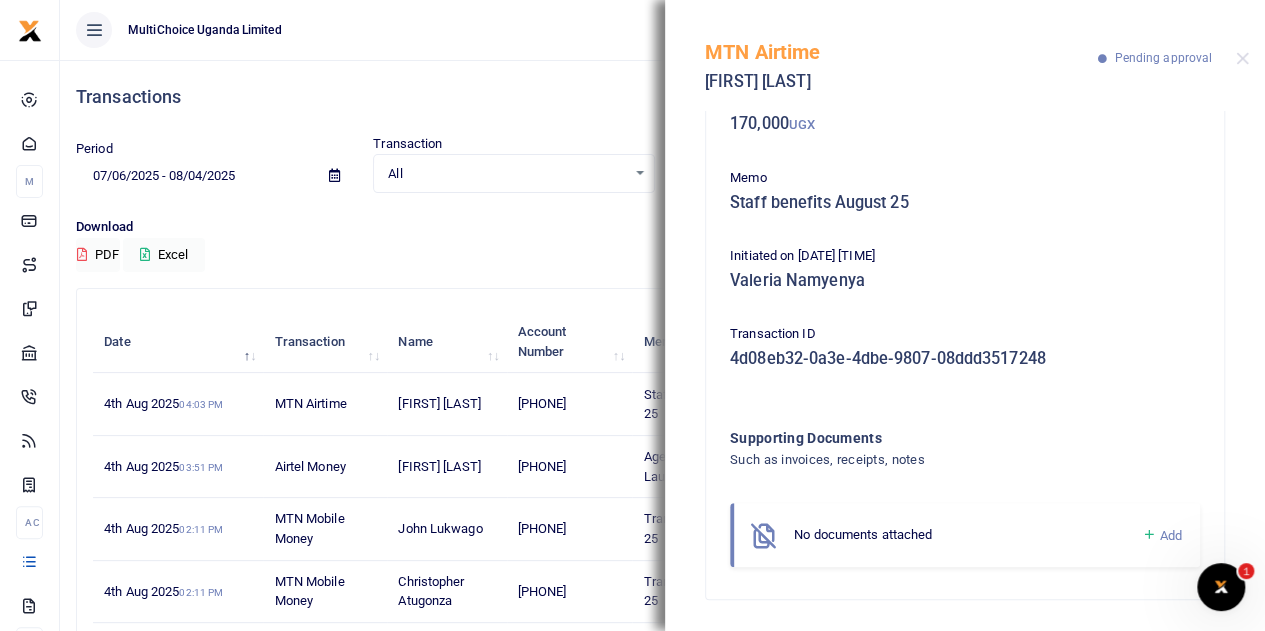 click on "MTN Airtime
[FIRST] [LAST]
Pending approval" at bounding box center [965, 55] 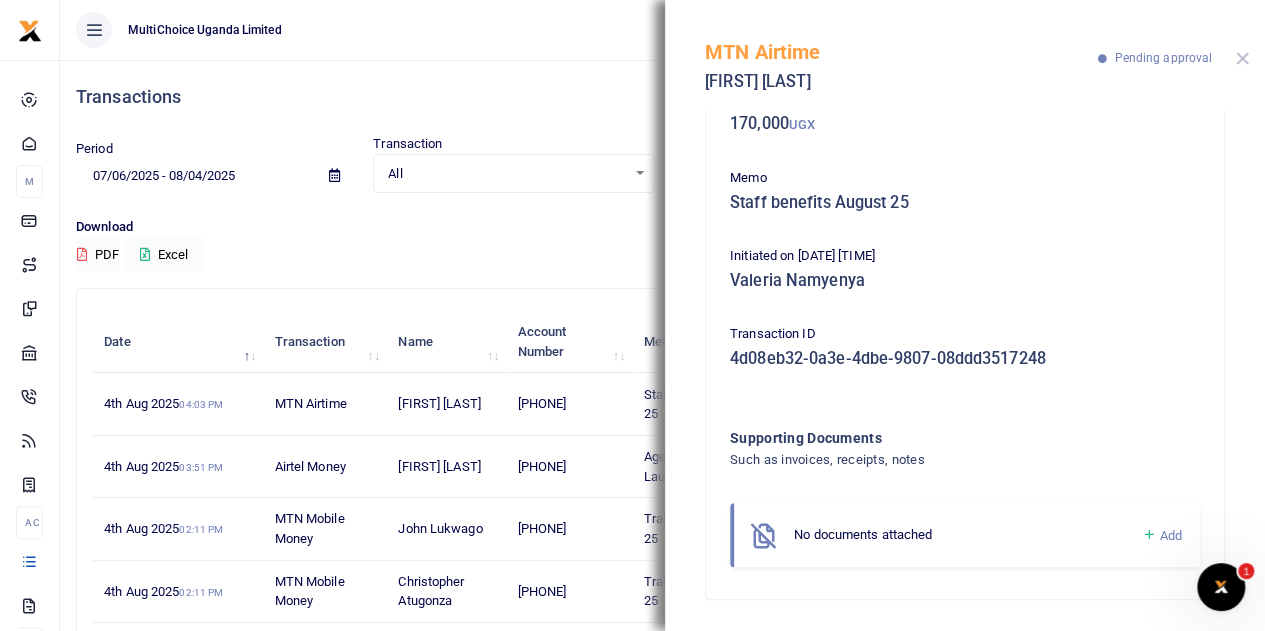 click at bounding box center (1242, 58) 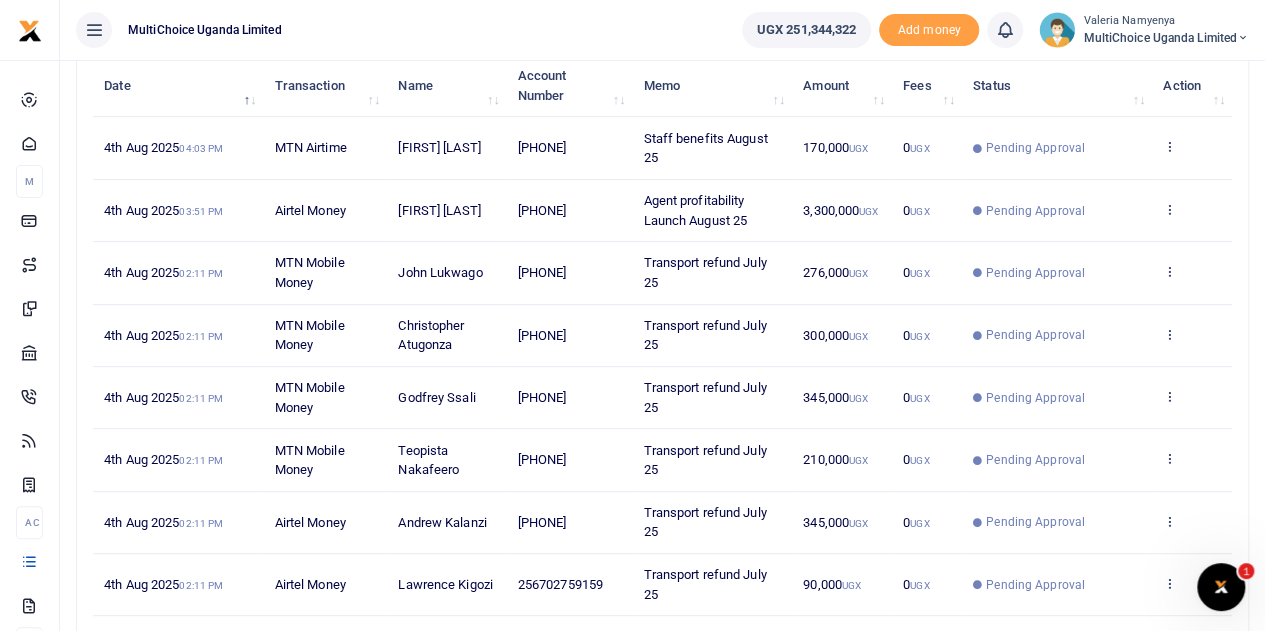 scroll, scrollTop: 300, scrollLeft: 0, axis: vertical 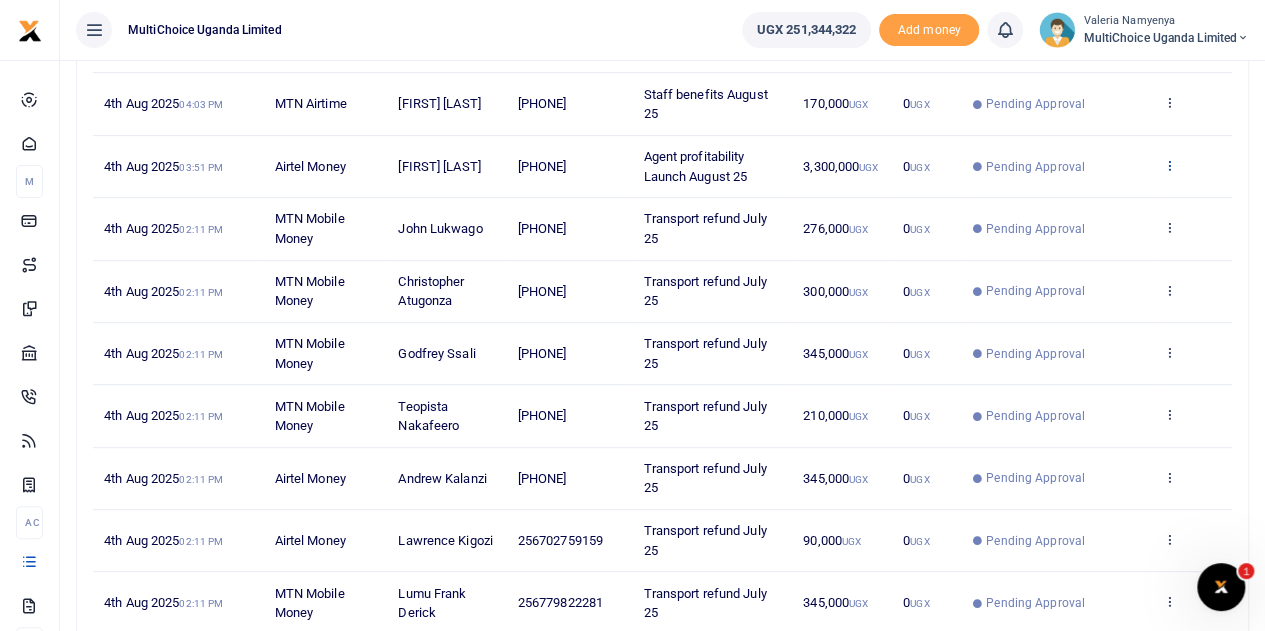 click at bounding box center [1169, 165] 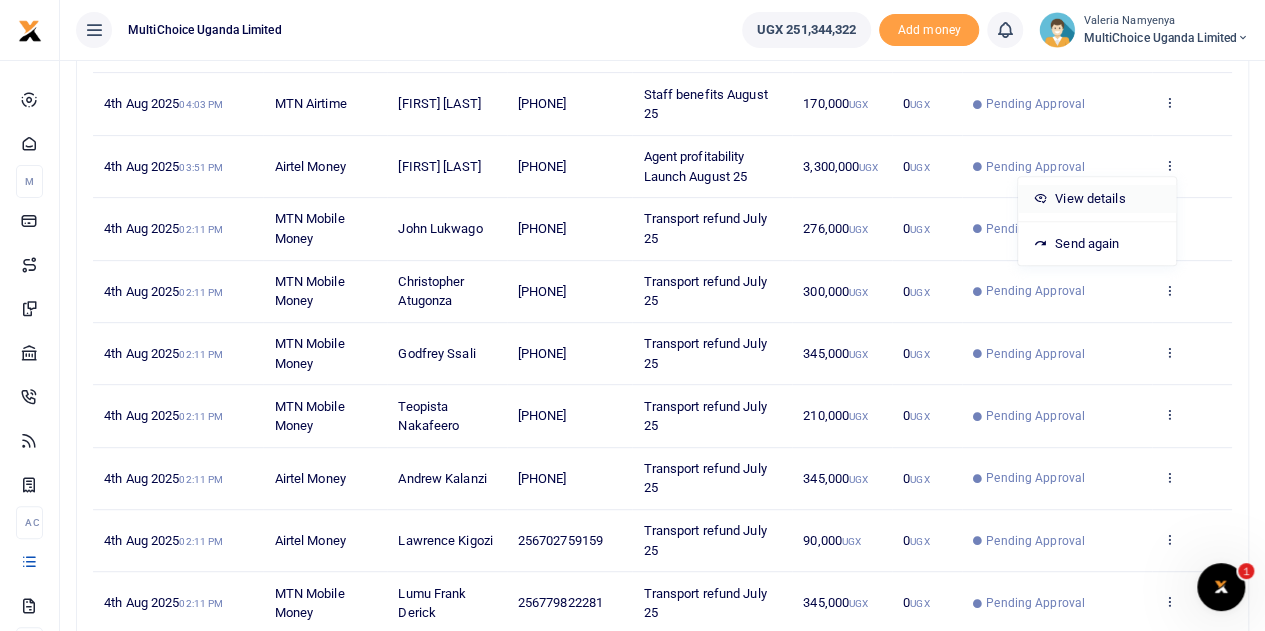 click on "View details" at bounding box center [1097, 199] 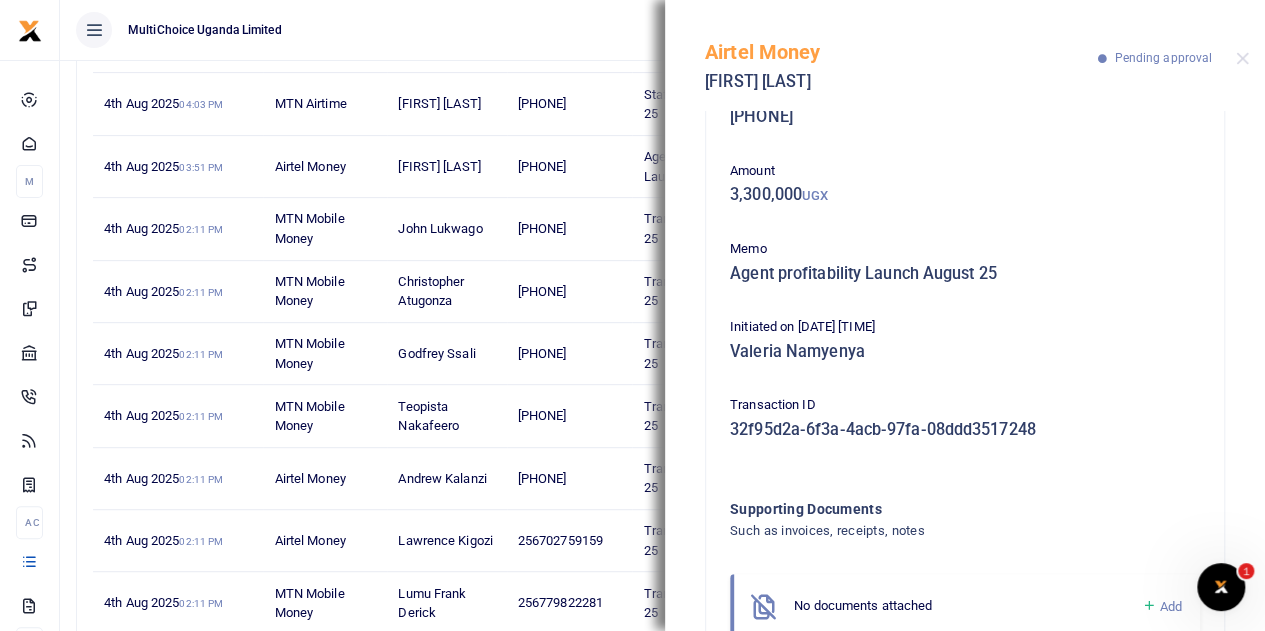 scroll, scrollTop: 0, scrollLeft: 0, axis: both 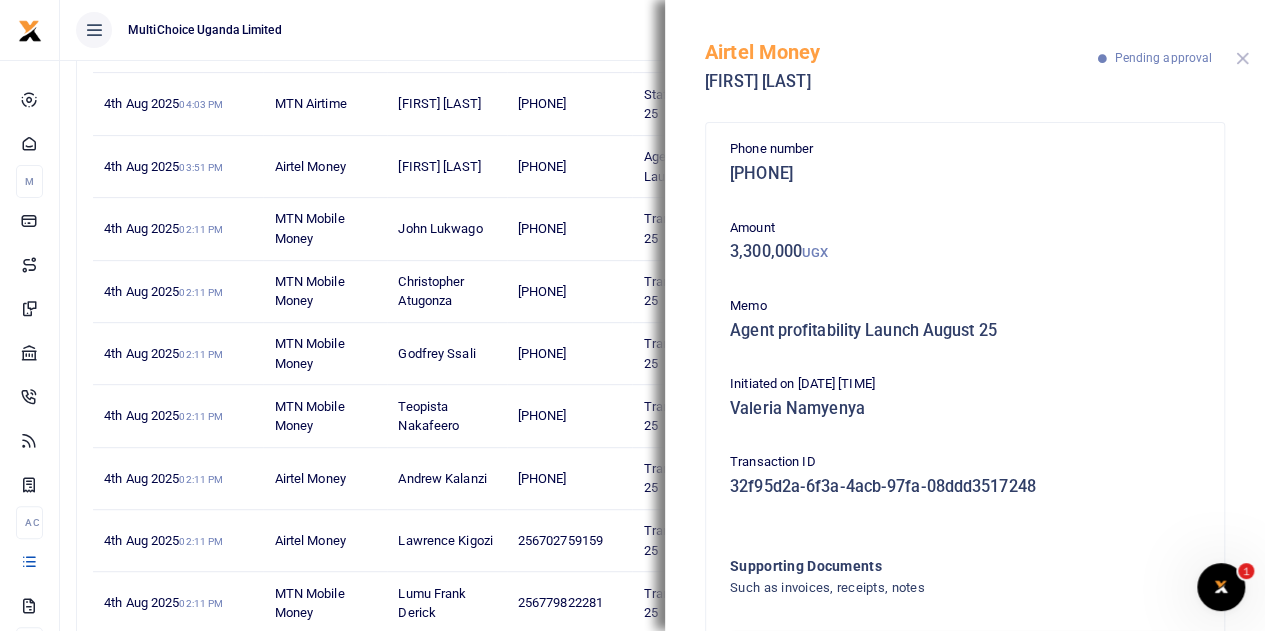 click at bounding box center (1242, 58) 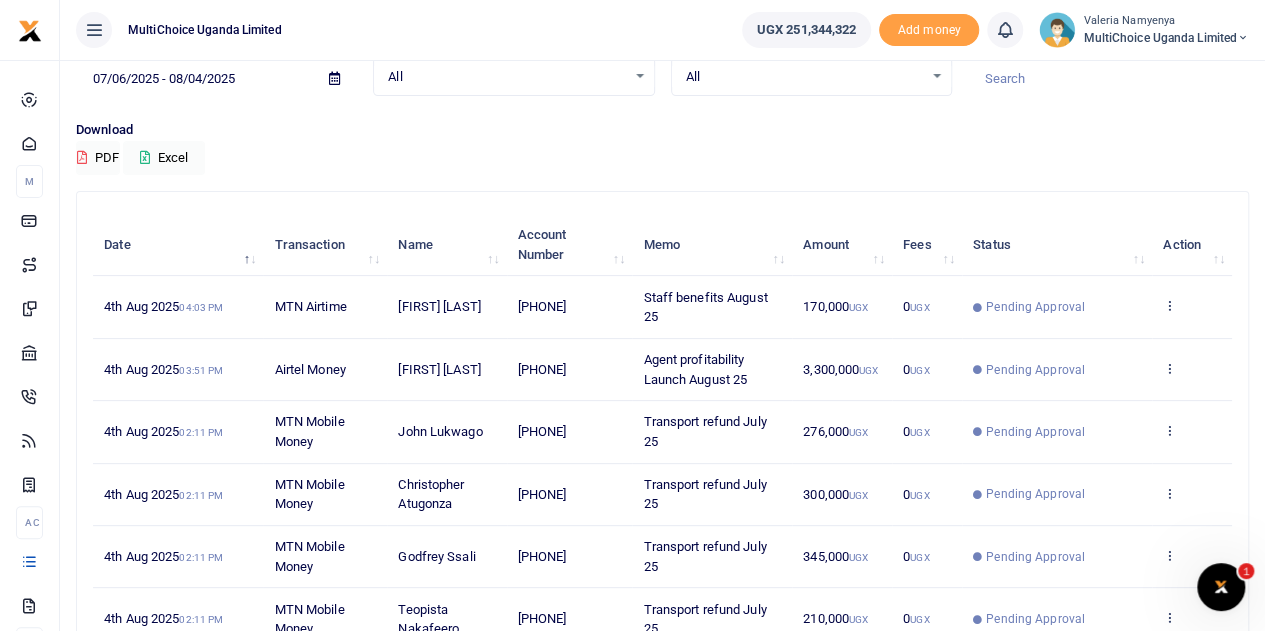 scroll, scrollTop: 100, scrollLeft: 0, axis: vertical 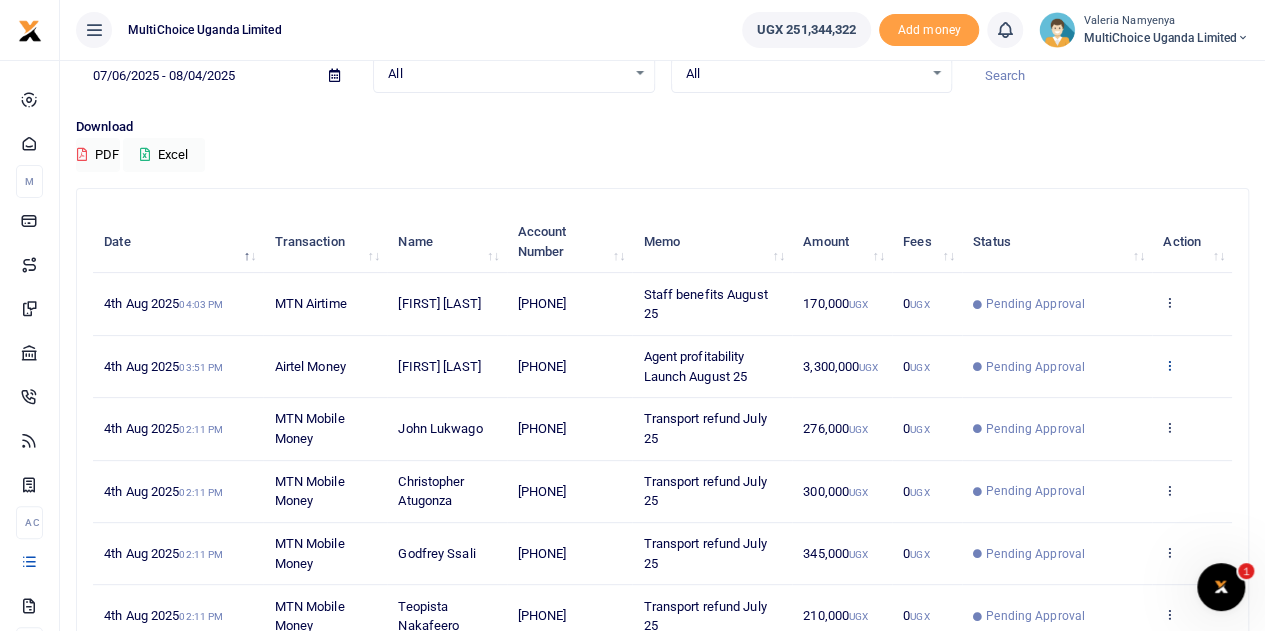 click at bounding box center [1169, 365] 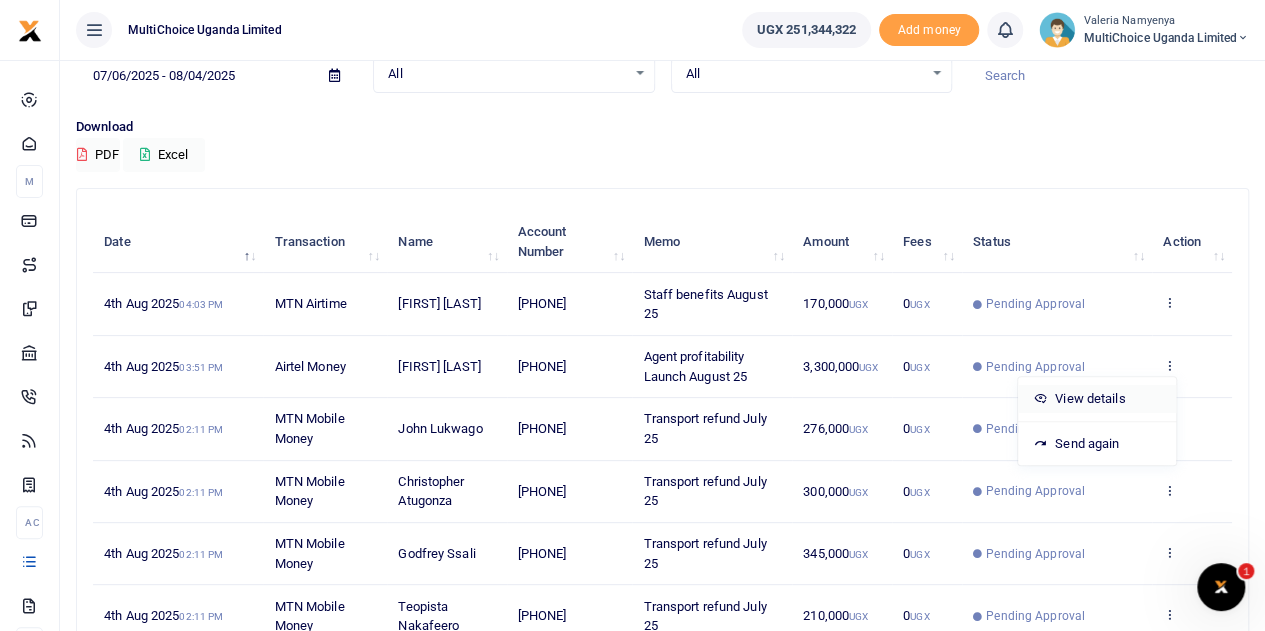 click on "View details" at bounding box center (1097, 399) 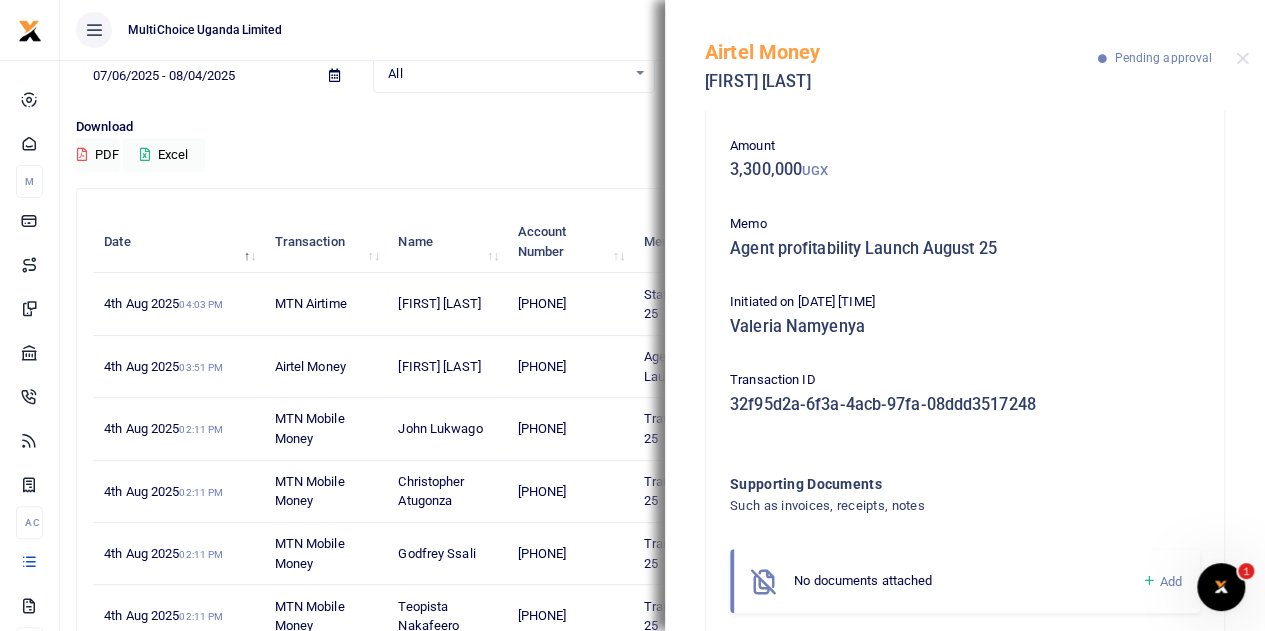 scroll, scrollTop: 128, scrollLeft: 0, axis: vertical 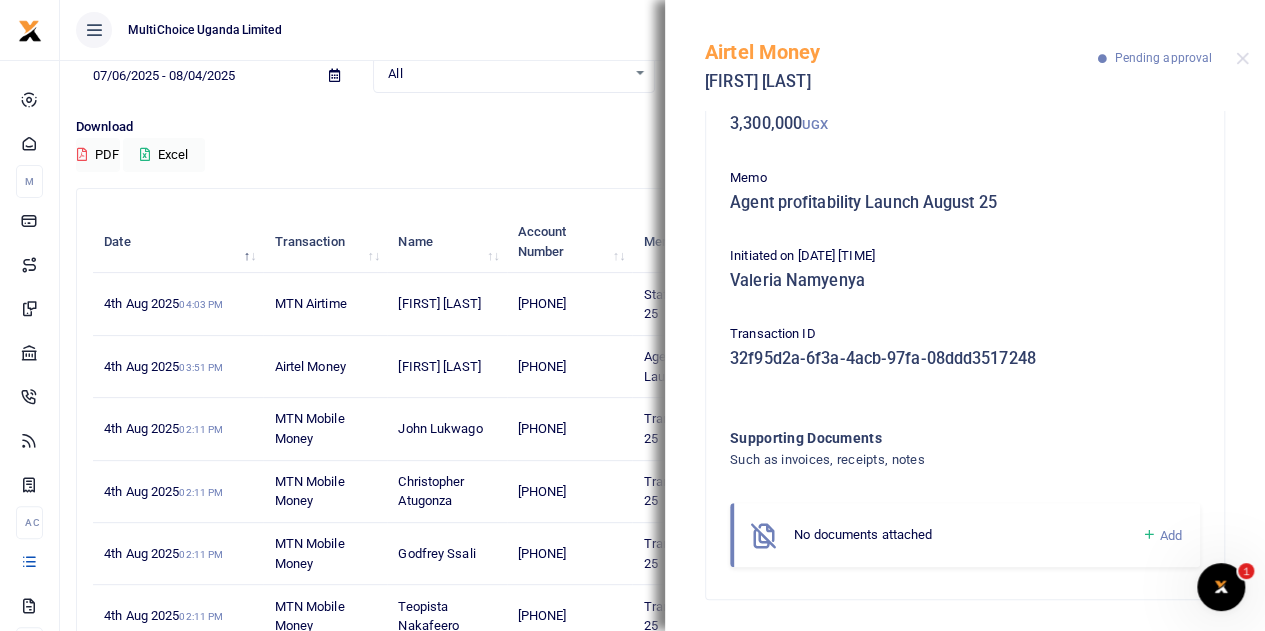 click at bounding box center (1148, 535) 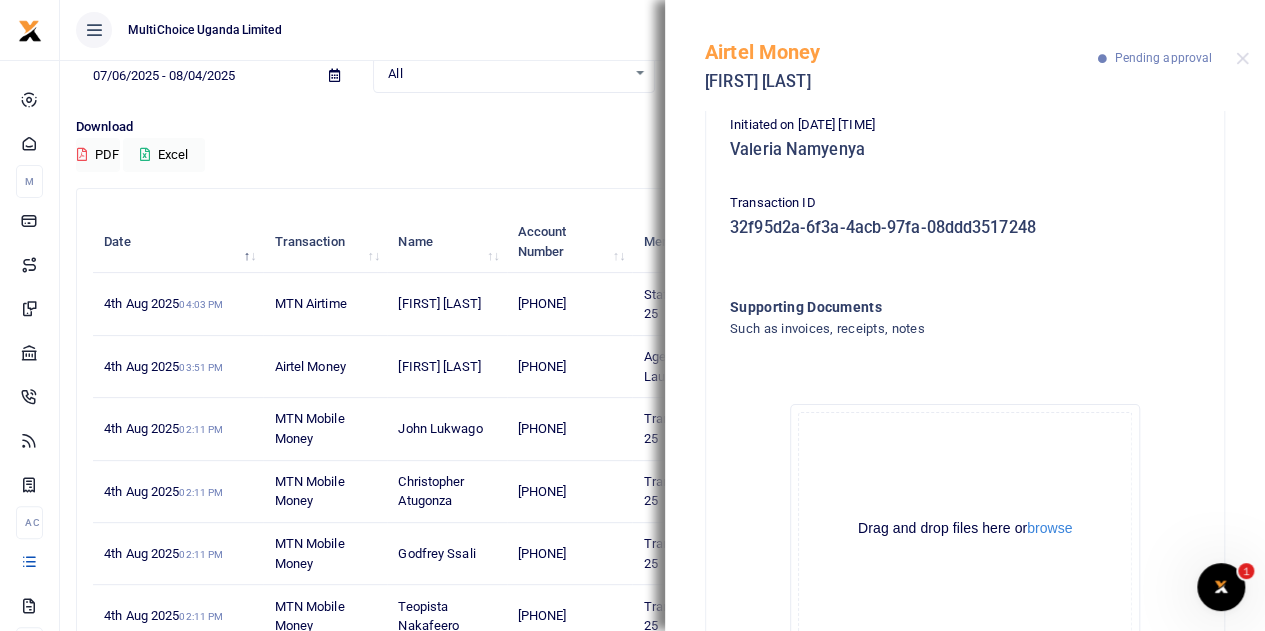 scroll, scrollTop: 354, scrollLeft: 0, axis: vertical 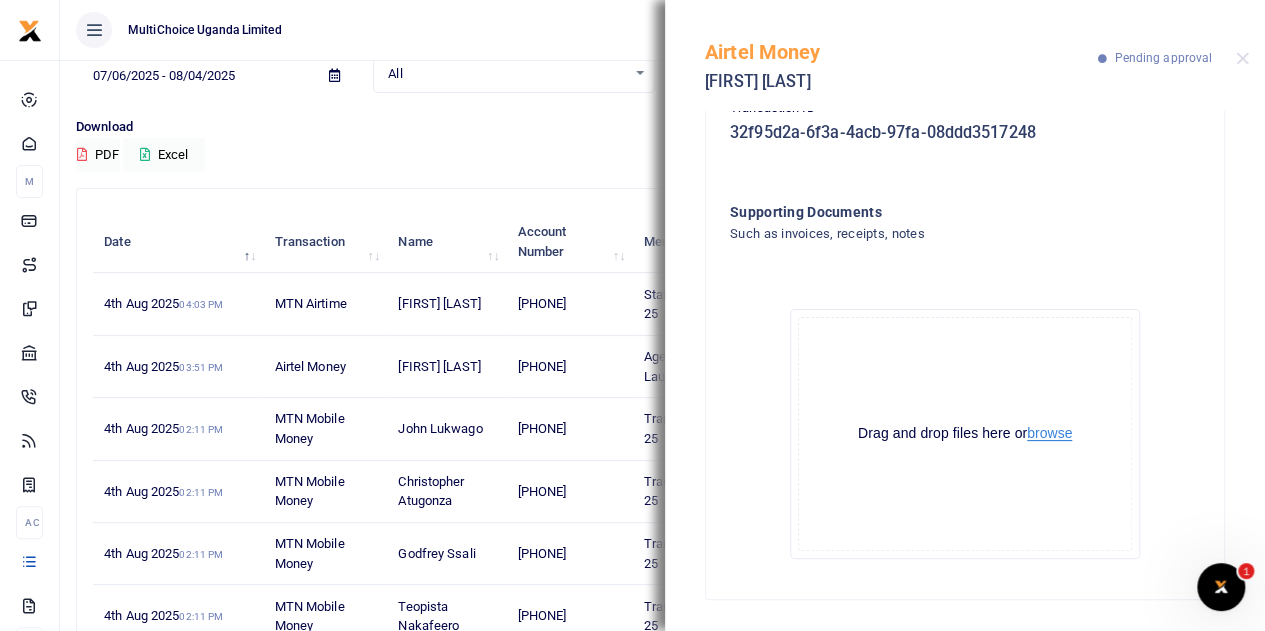 click on "browse" at bounding box center [1049, 433] 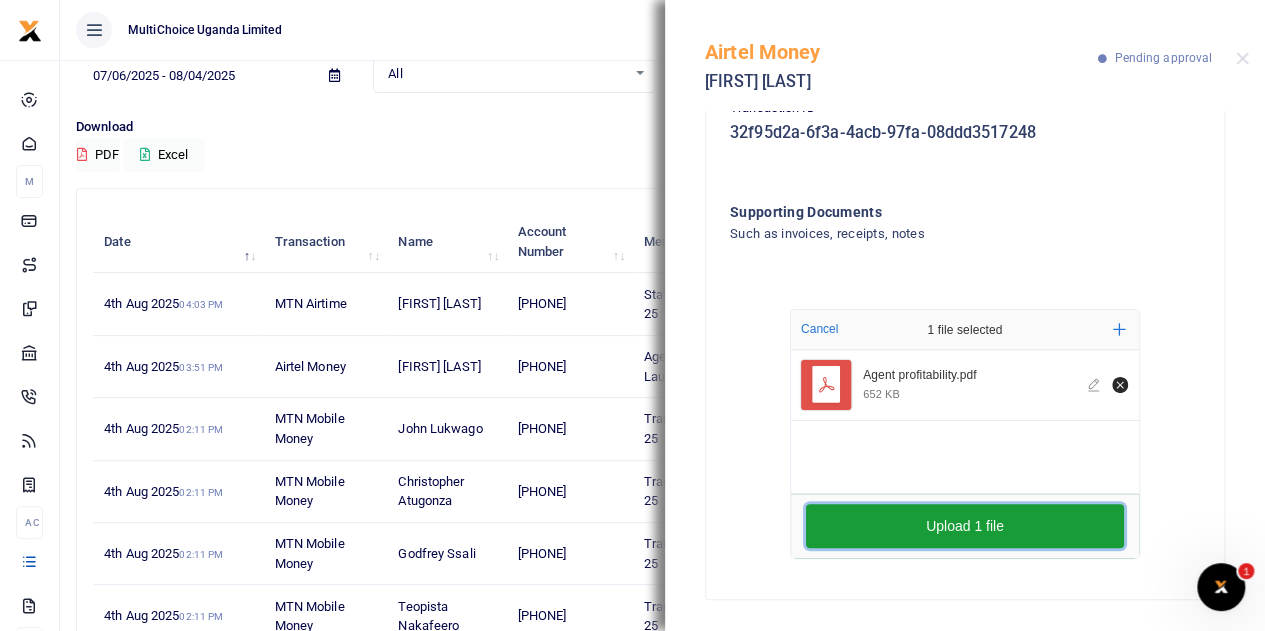 click on "Upload 1 file" at bounding box center (965, 526) 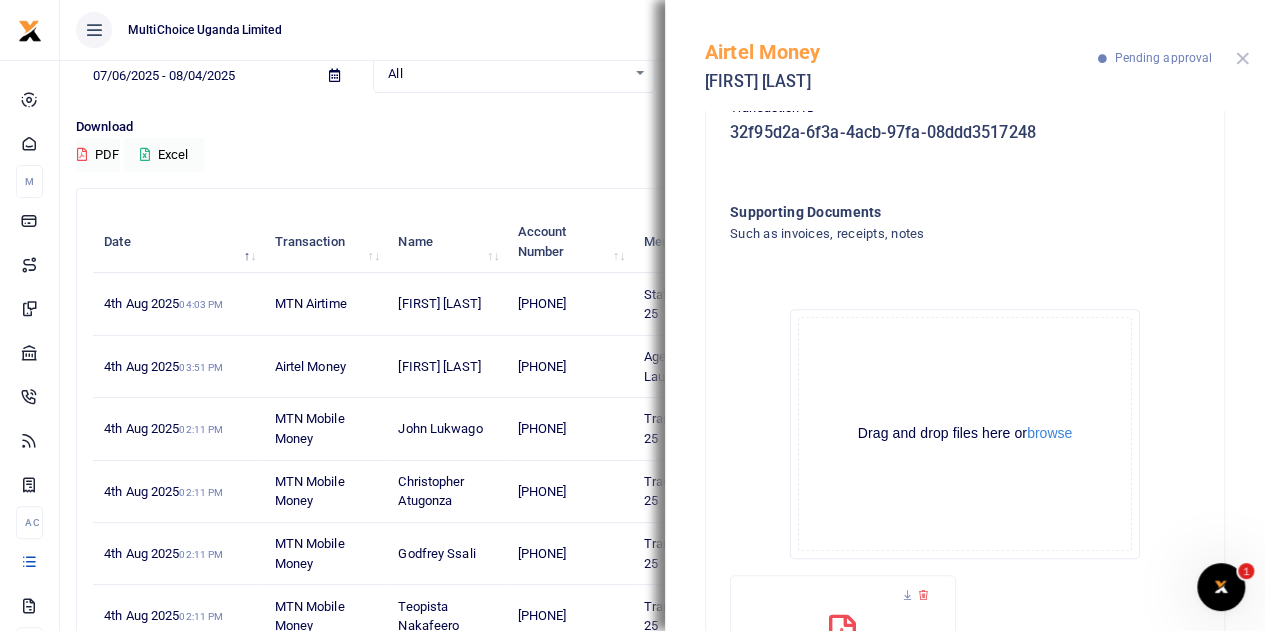 click at bounding box center [1242, 58] 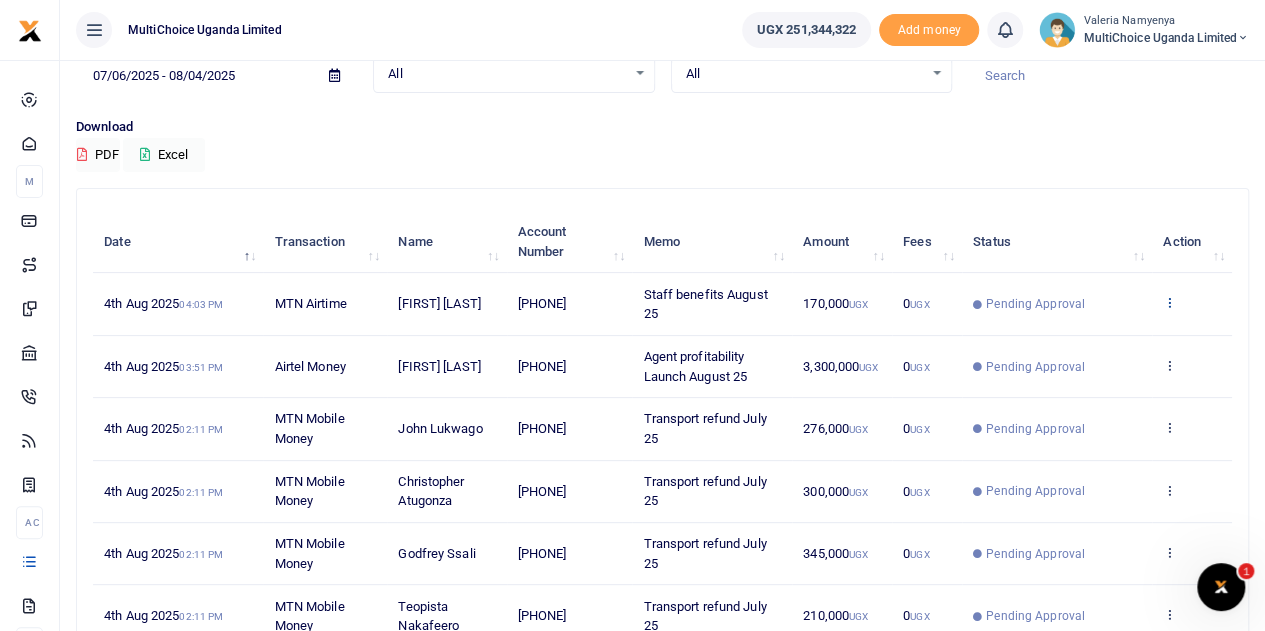 click at bounding box center [1169, 302] 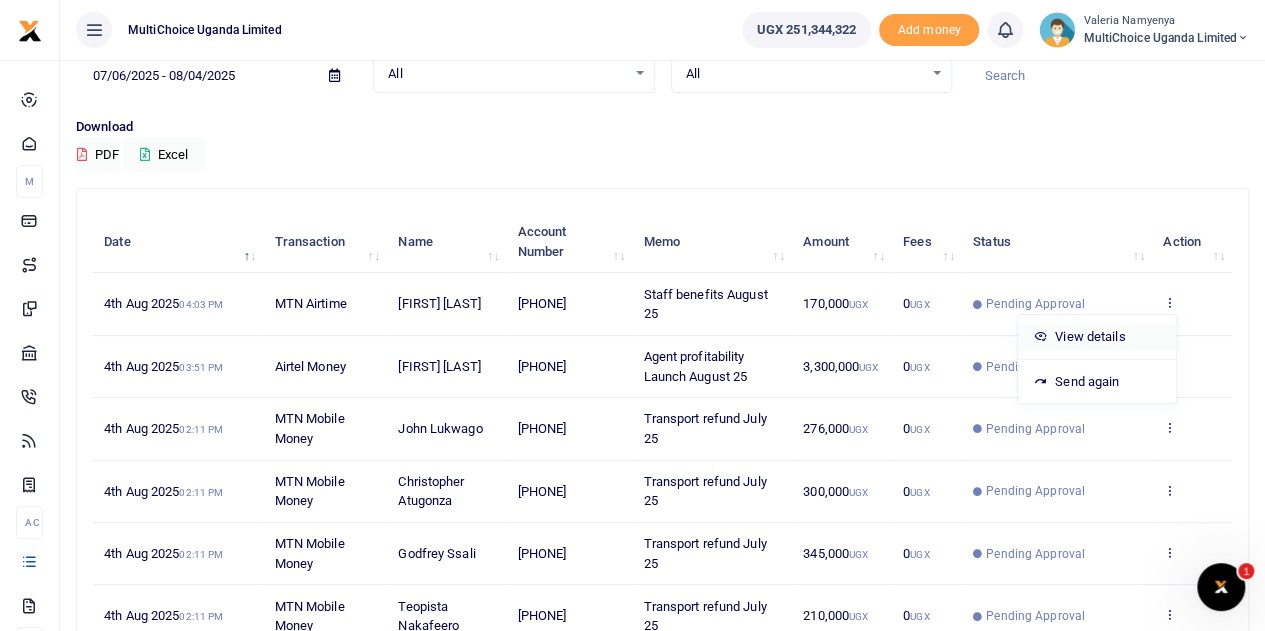 click on "View details" at bounding box center [1097, 337] 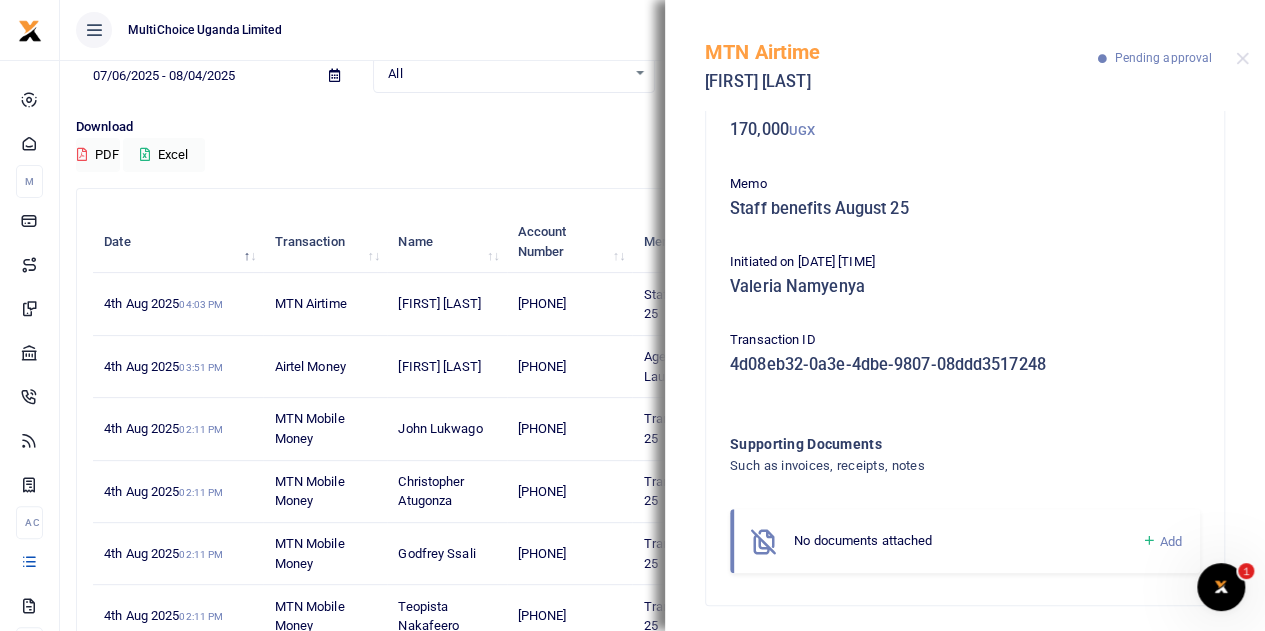 scroll, scrollTop: 128, scrollLeft: 0, axis: vertical 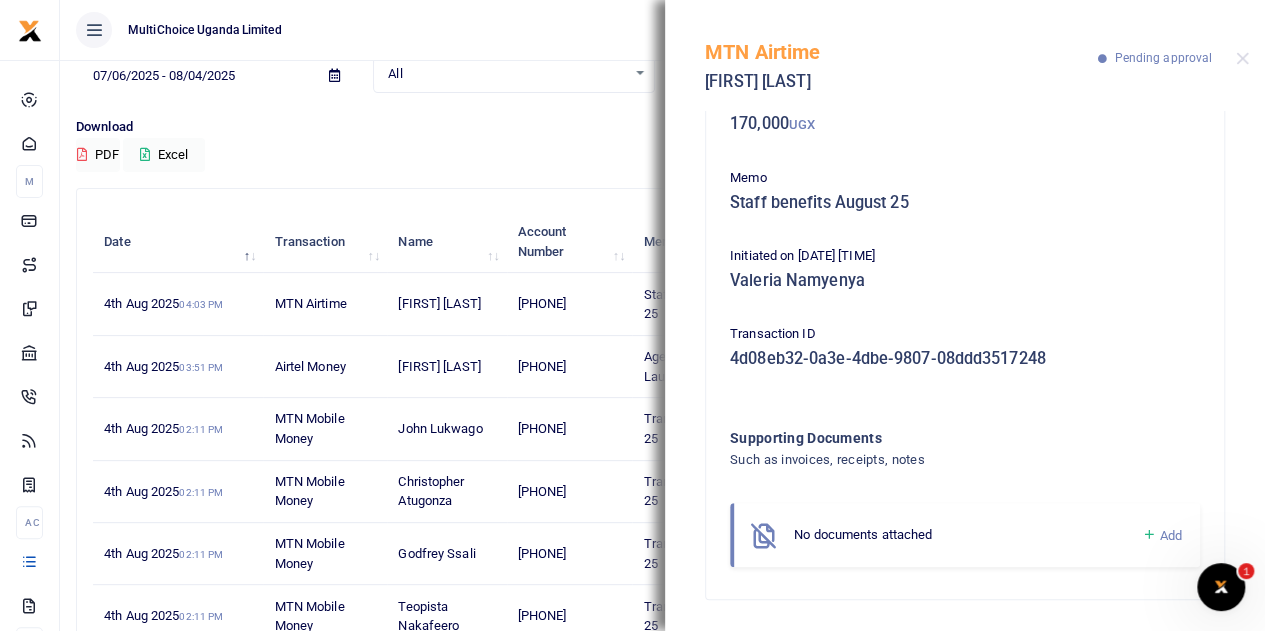 click at bounding box center (1148, 535) 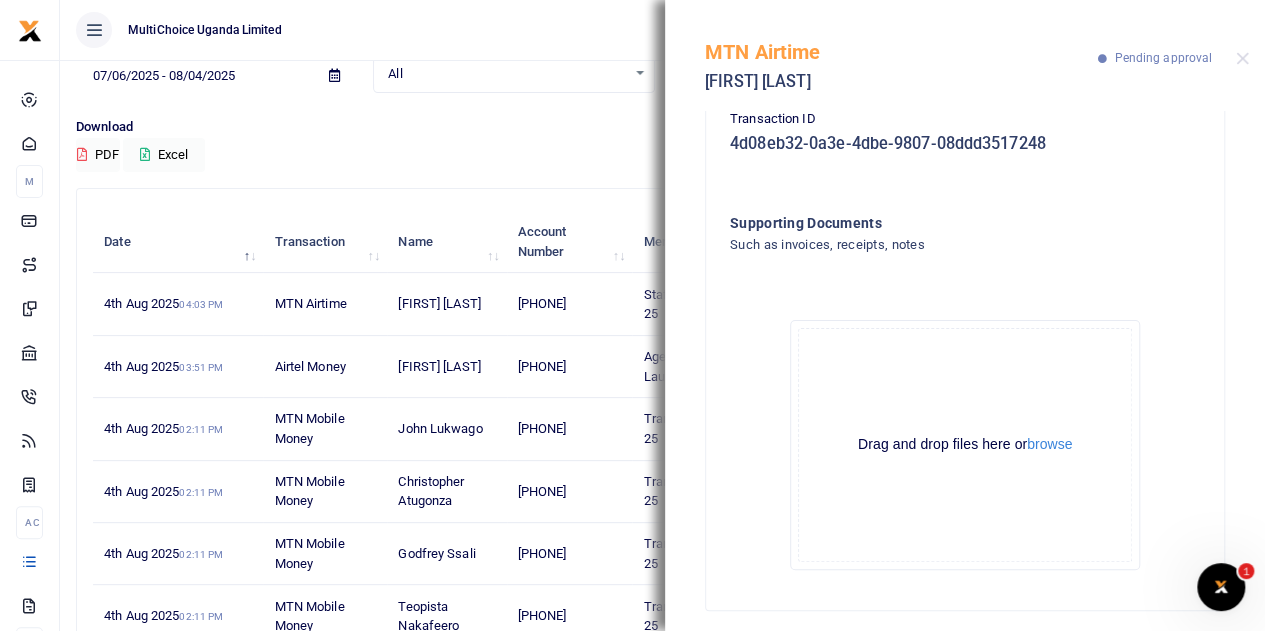 scroll, scrollTop: 354, scrollLeft: 0, axis: vertical 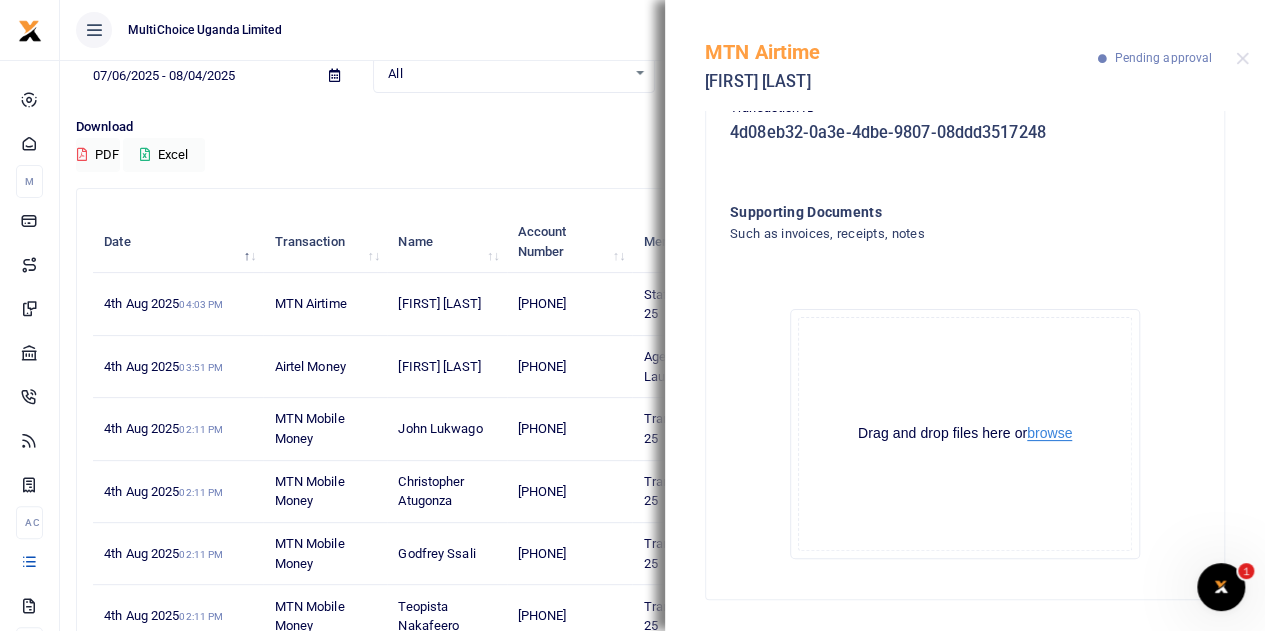 click on "browse" at bounding box center [1049, 433] 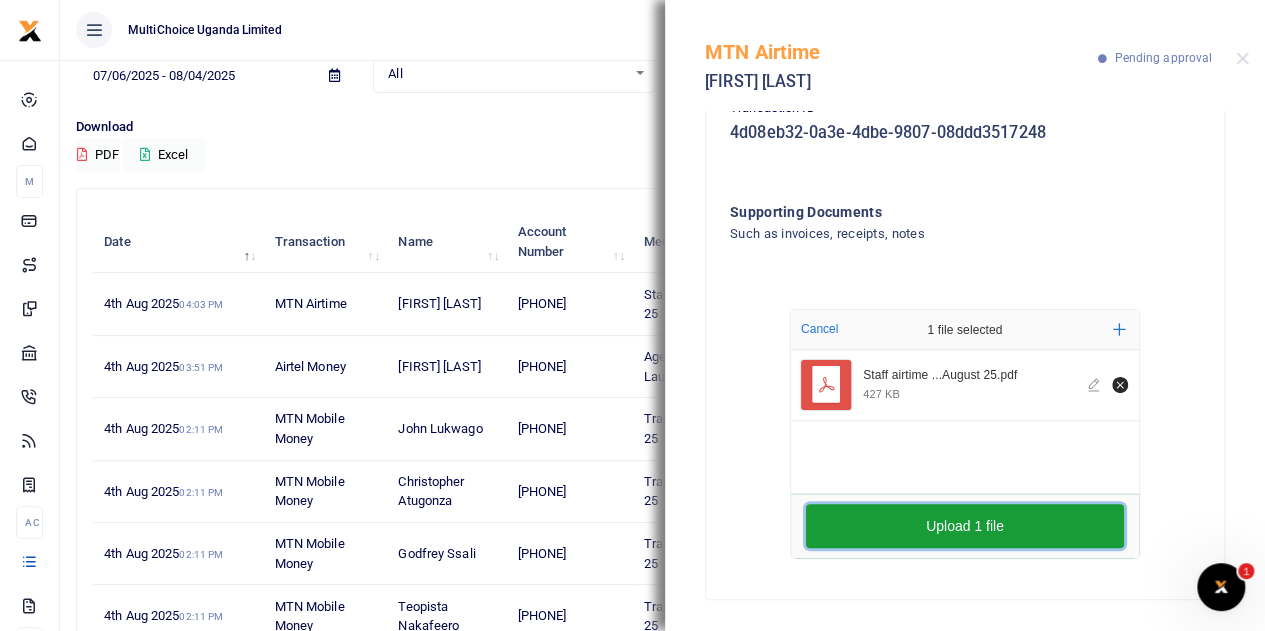 click on "Upload 1 file" at bounding box center (965, 526) 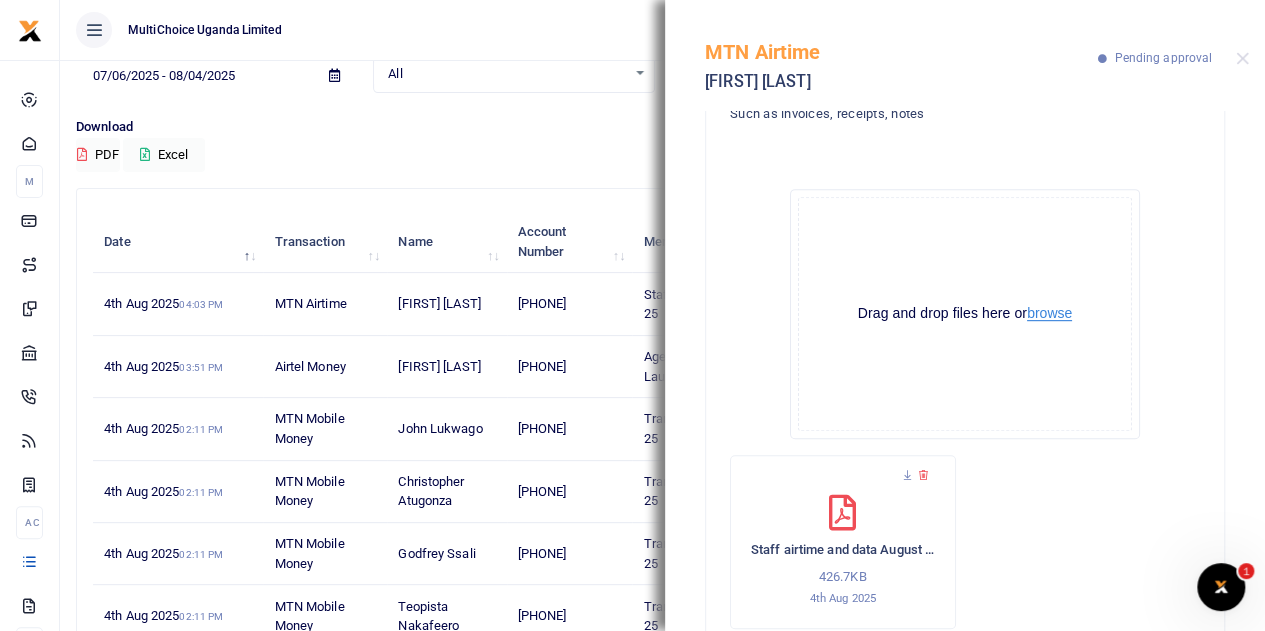 scroll, scrollTop: 443, scrollLeft: 0, axis: vertical 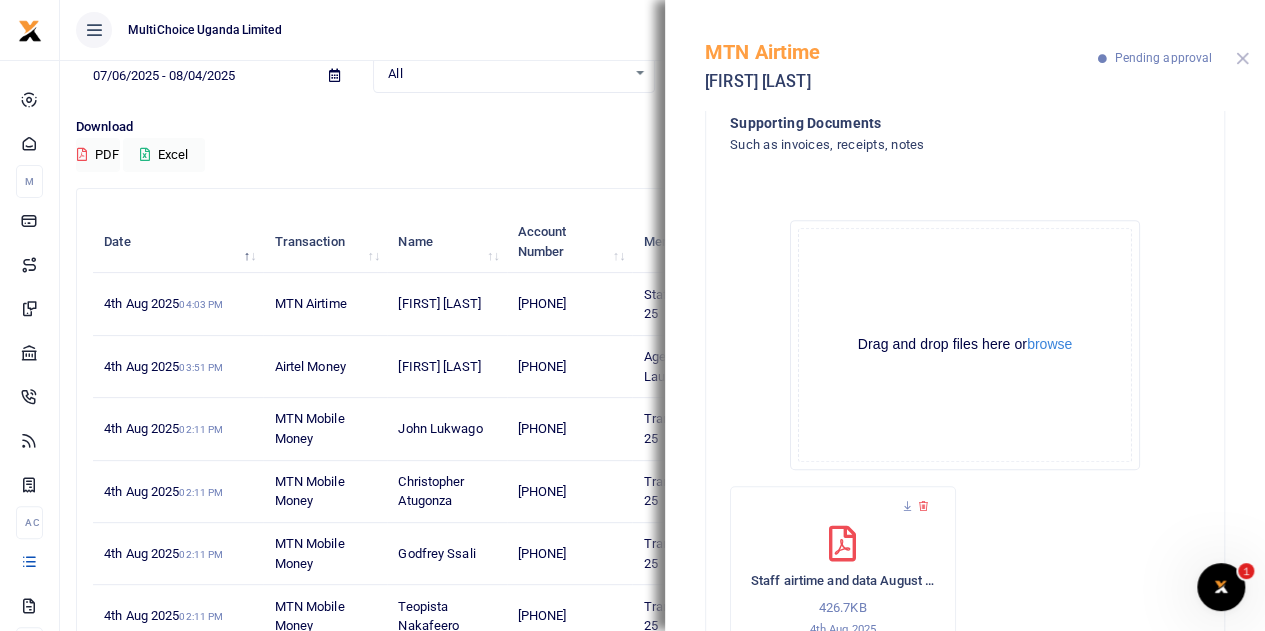 click at bounding box center (1242, 58) 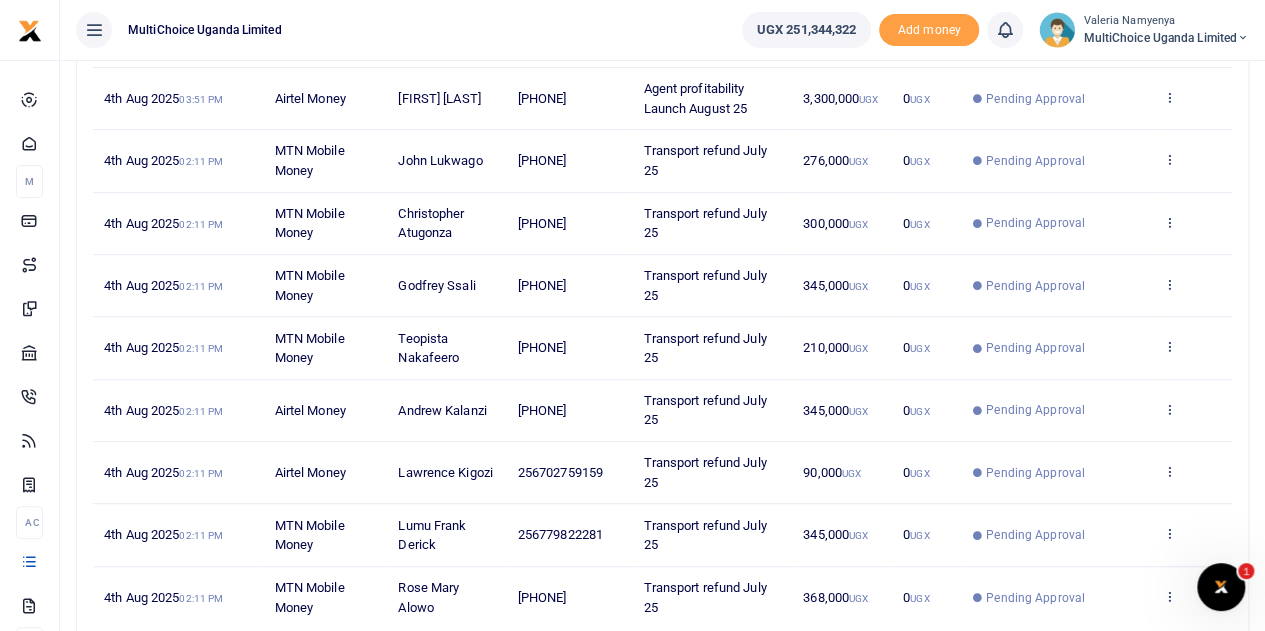 scroll, scrollTop: 400, scrollLeft: 0, axis: vertical 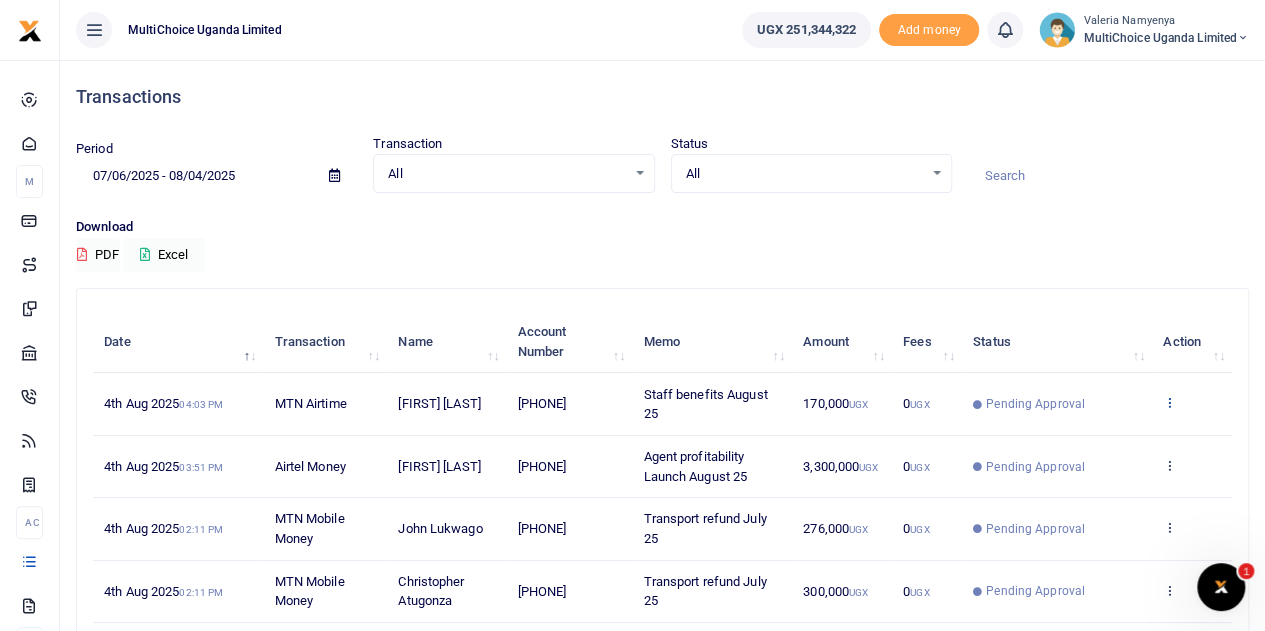 click at bounding box center [1169, 402] 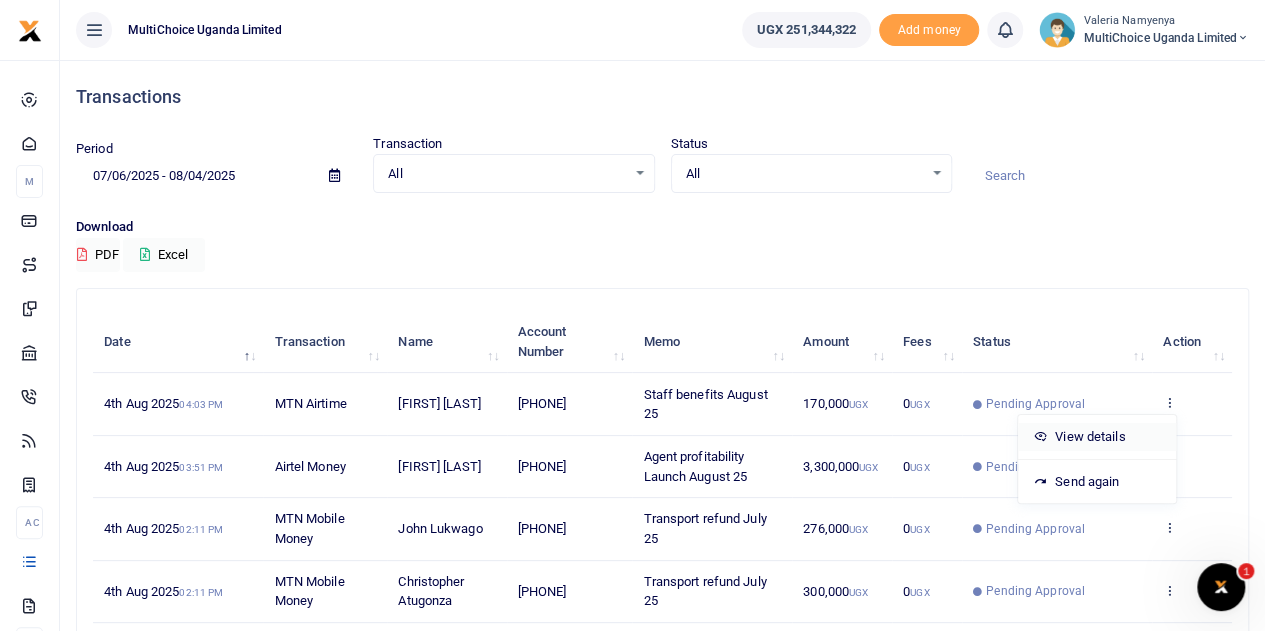 click on "View details" at bounding box center (1097, 437) 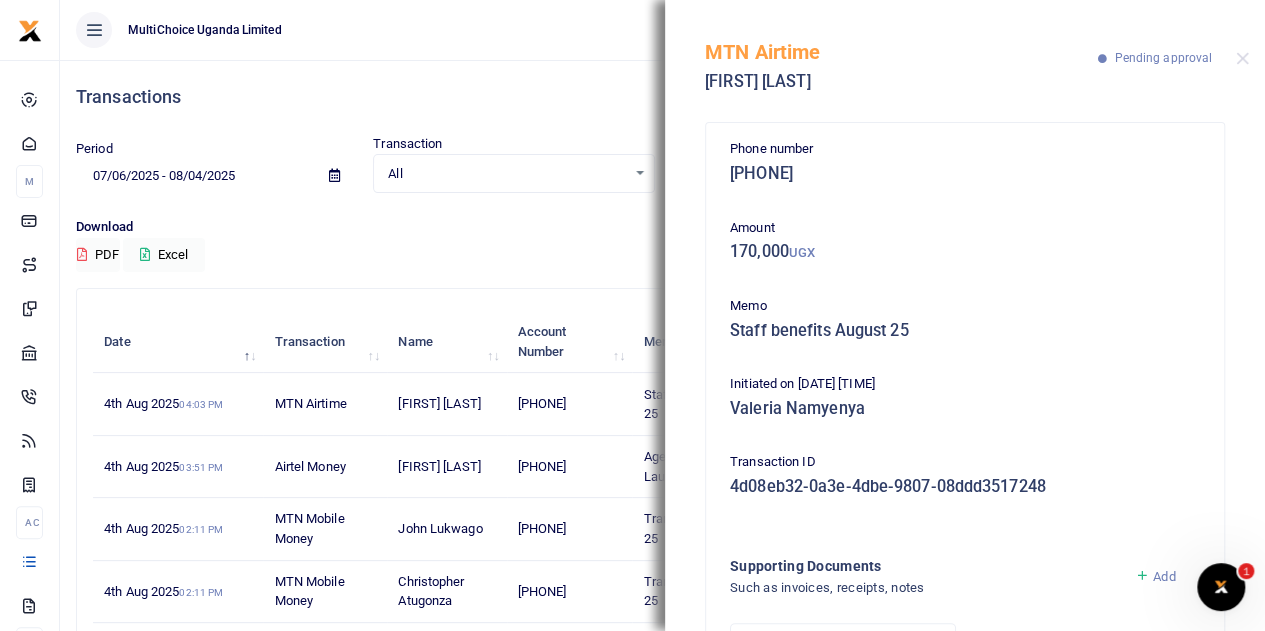 scroll, scrollTop: 213, scrollLeft: 0, axis: vertical 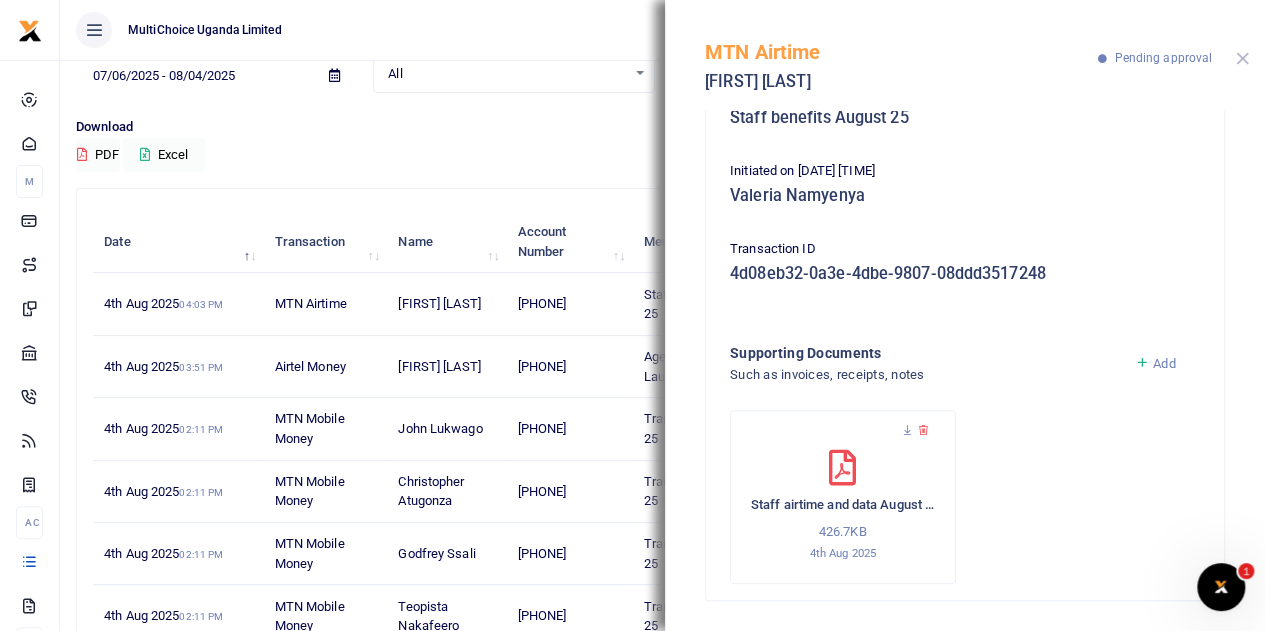 click at bounding box center (1242, 58) 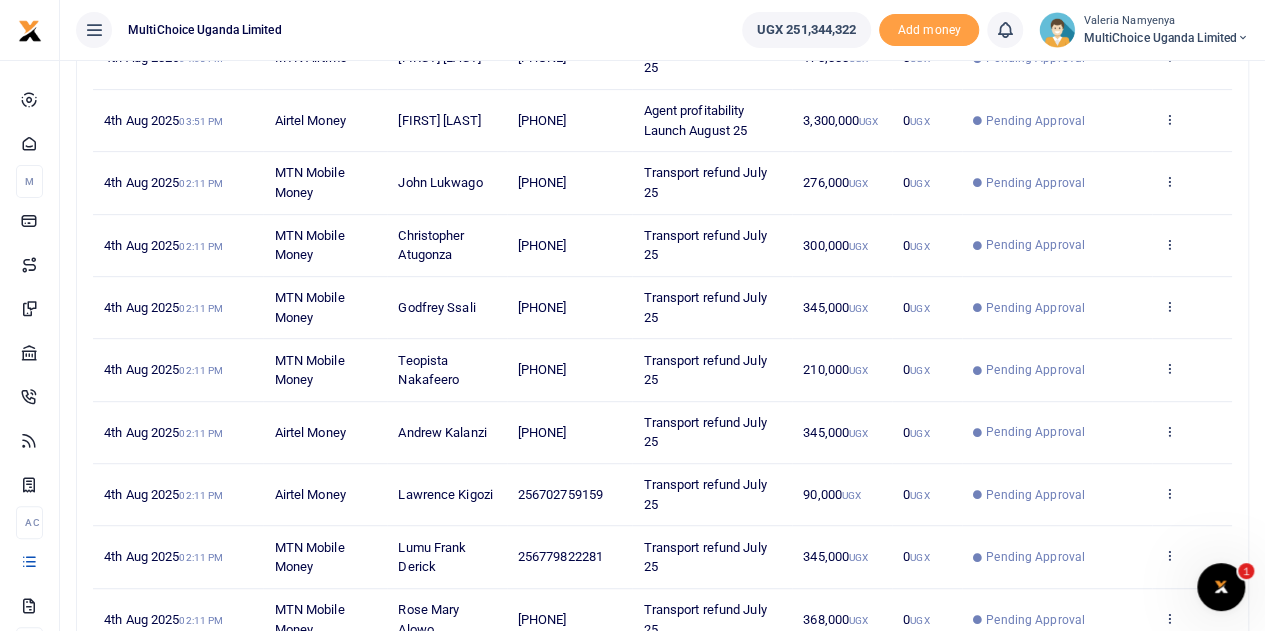 scroll, scrollTop: 400, scrollLeft: 0, axis: vertical 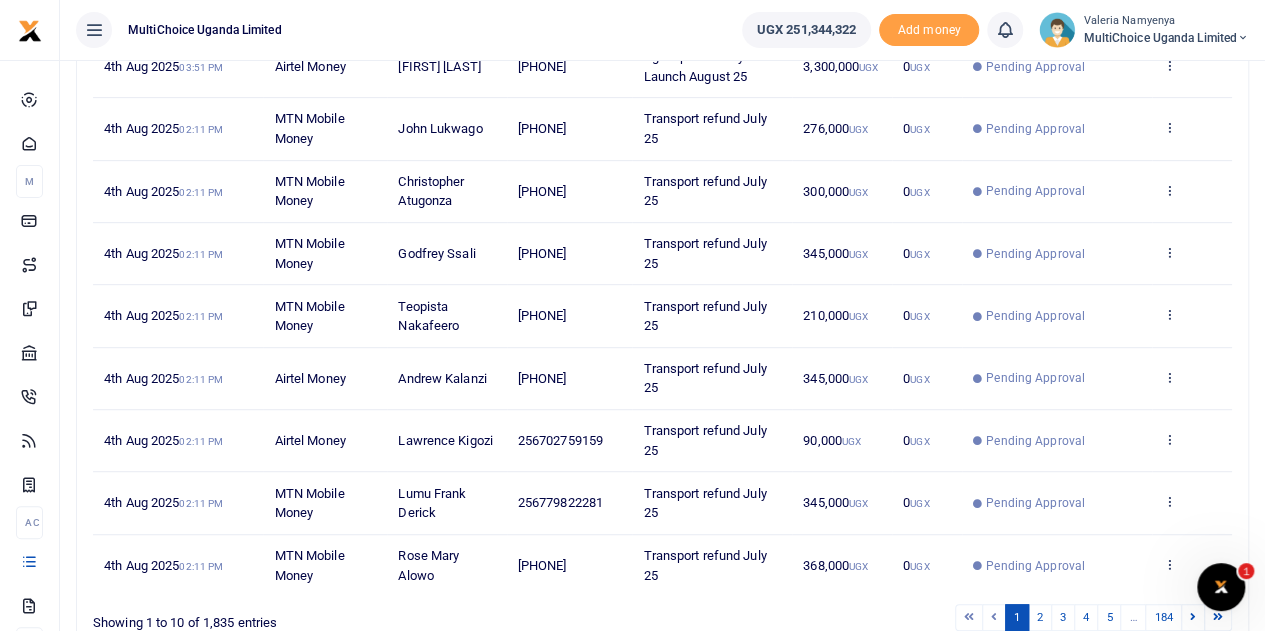 click on "View details
Send again" at bounding box center (1192, 379) 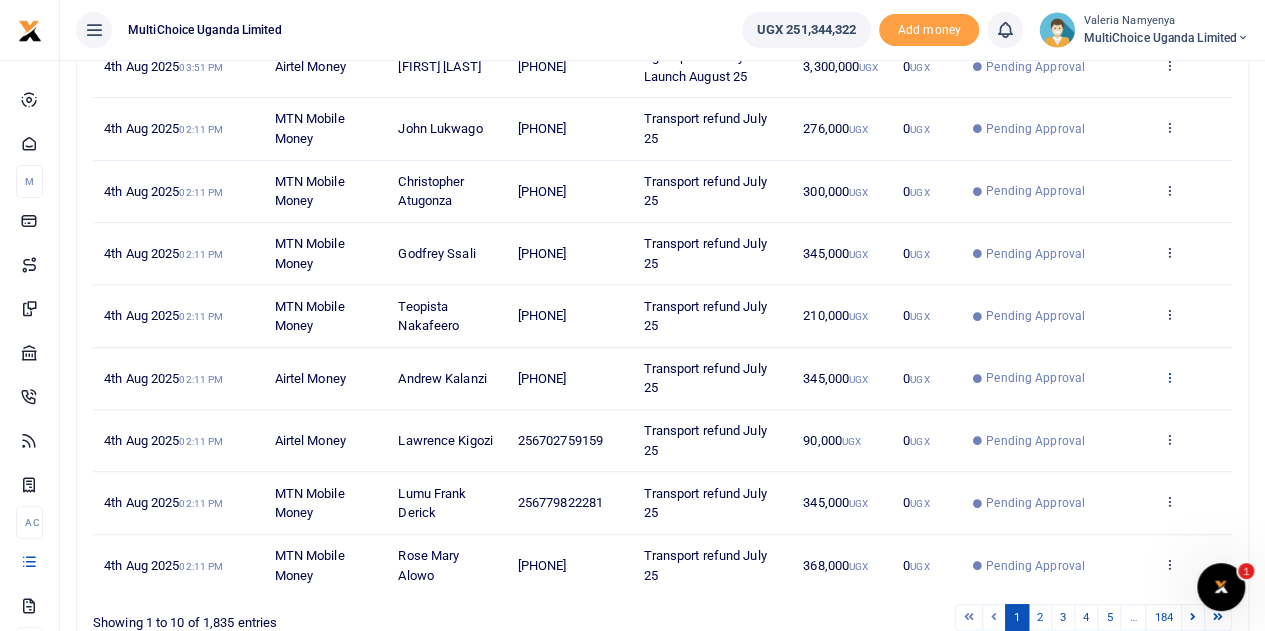 click at bounding box center (1169, 377) 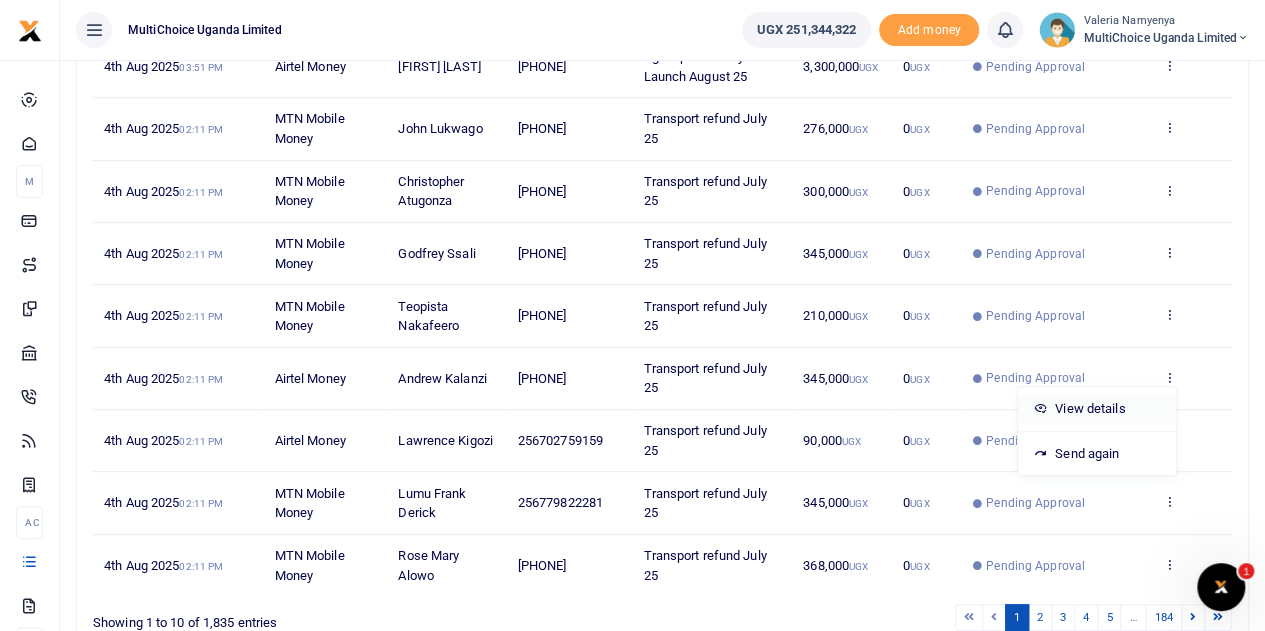click on "View details" at bounding box center [1097, 409] 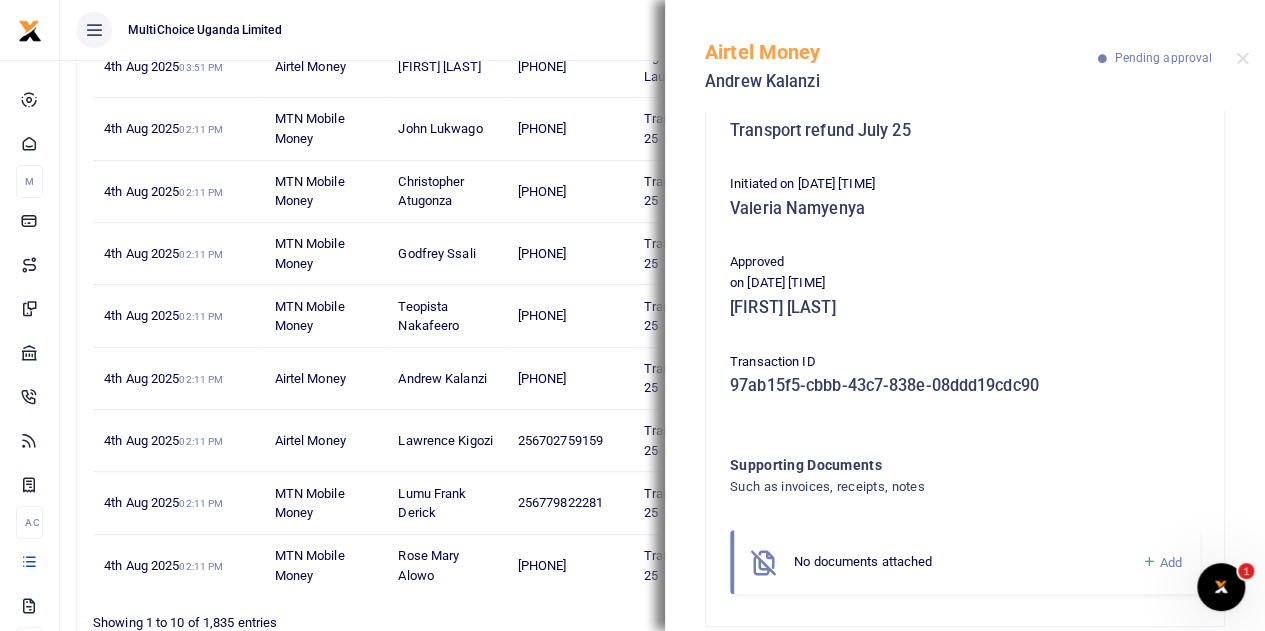 scroll, scrollTop: 0, scrollLeft: 0, axis: both 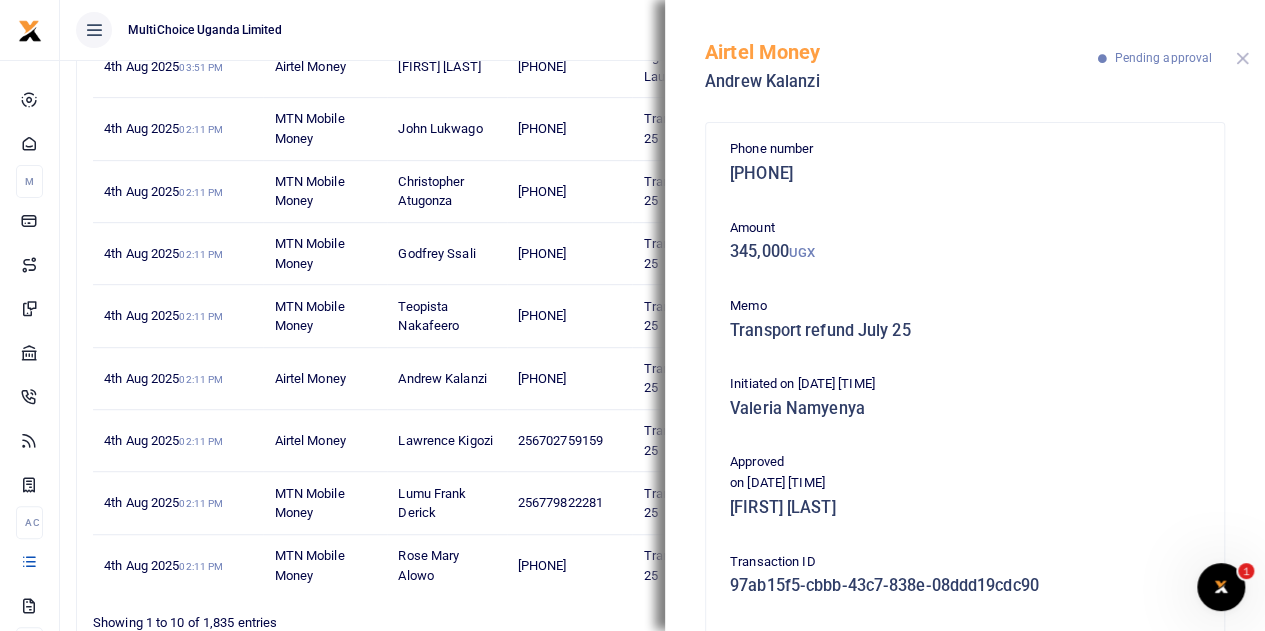 click at bounding box center [1242, 58] 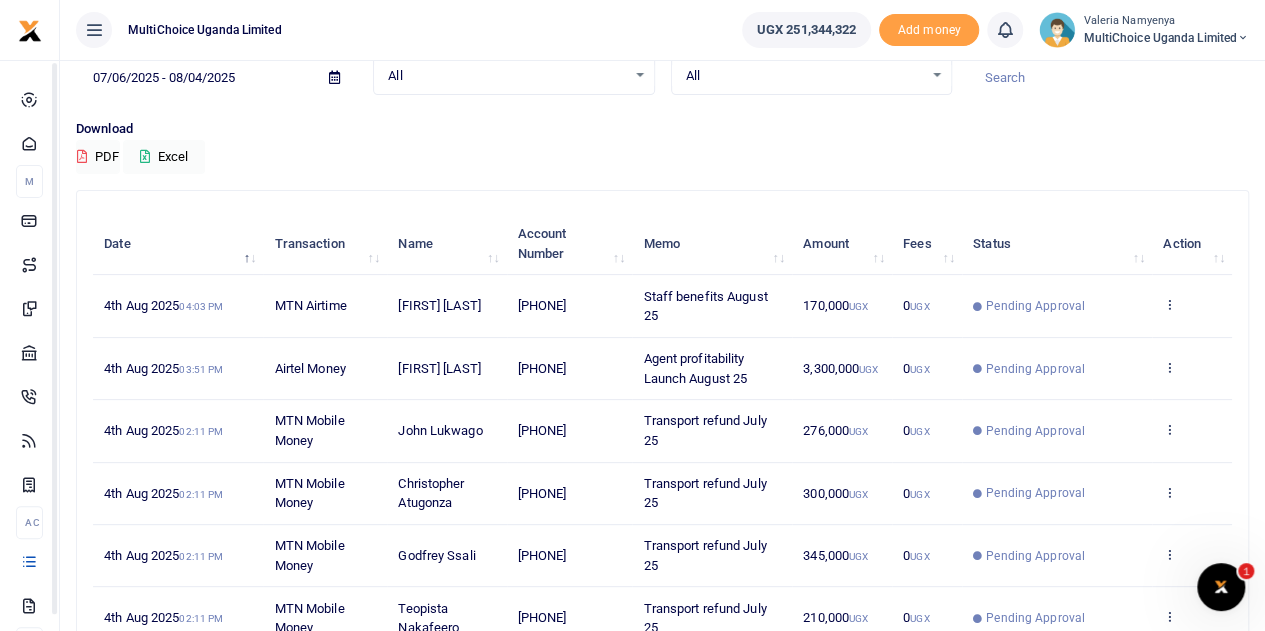 scroll, scrollTop: 97, scrollLeft: 0, axis: vertical 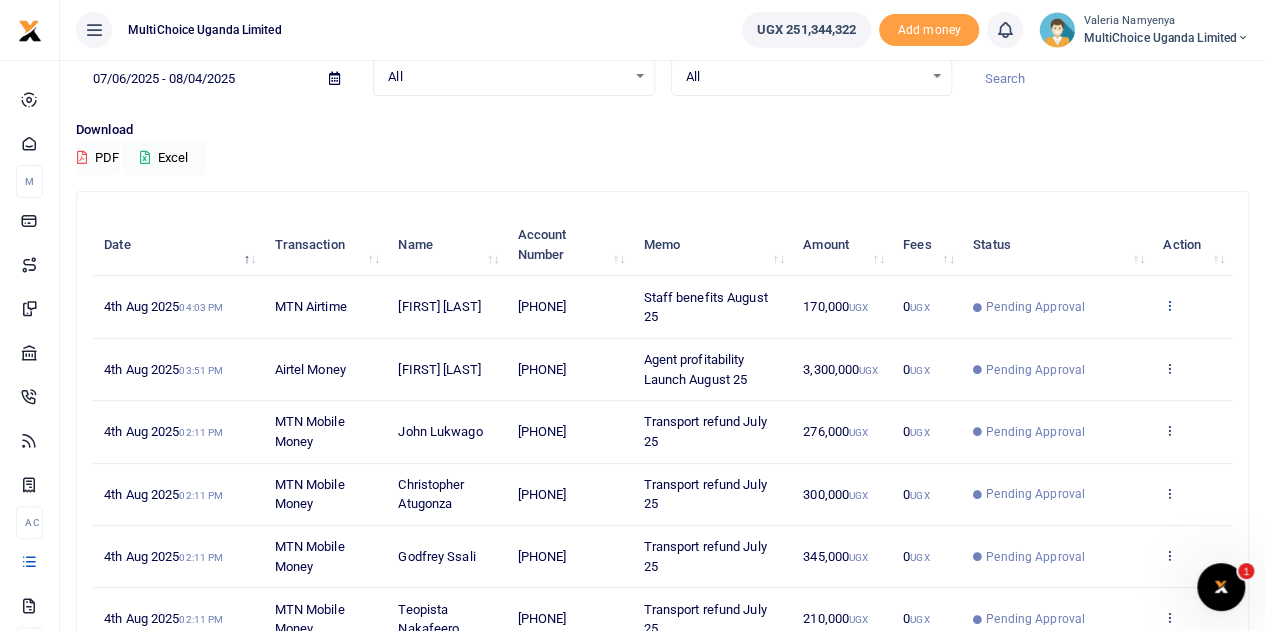 click at bounding box center (1169, 305) 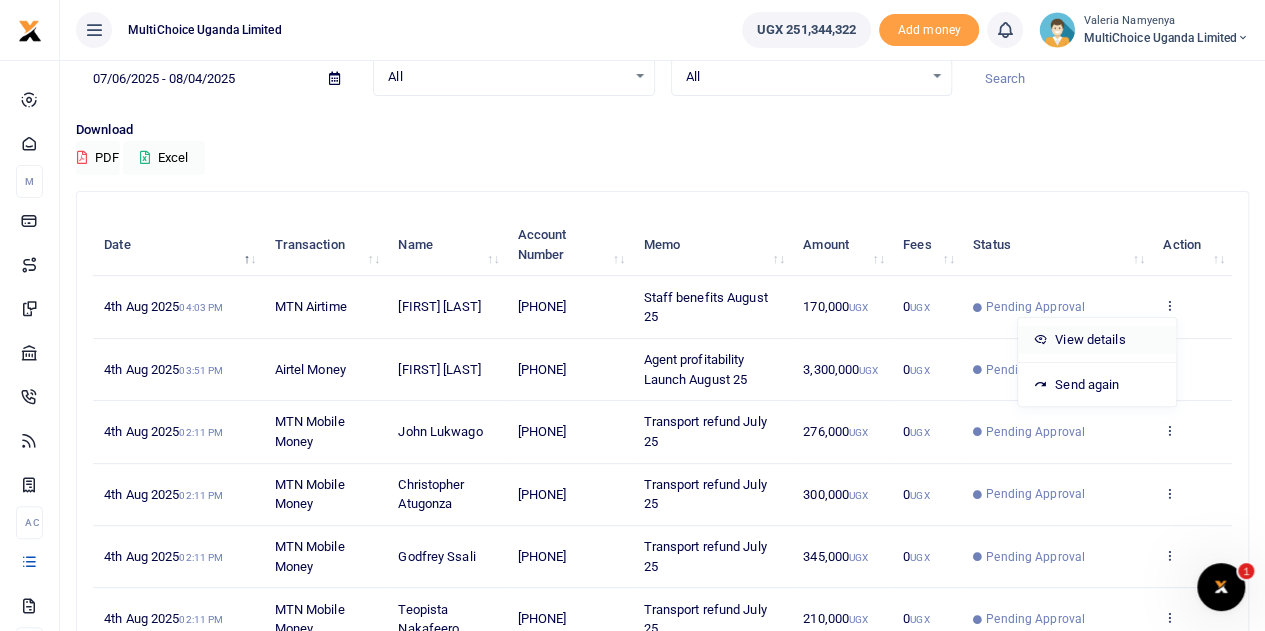 click on "View details" at bounding box center [1097, 340] 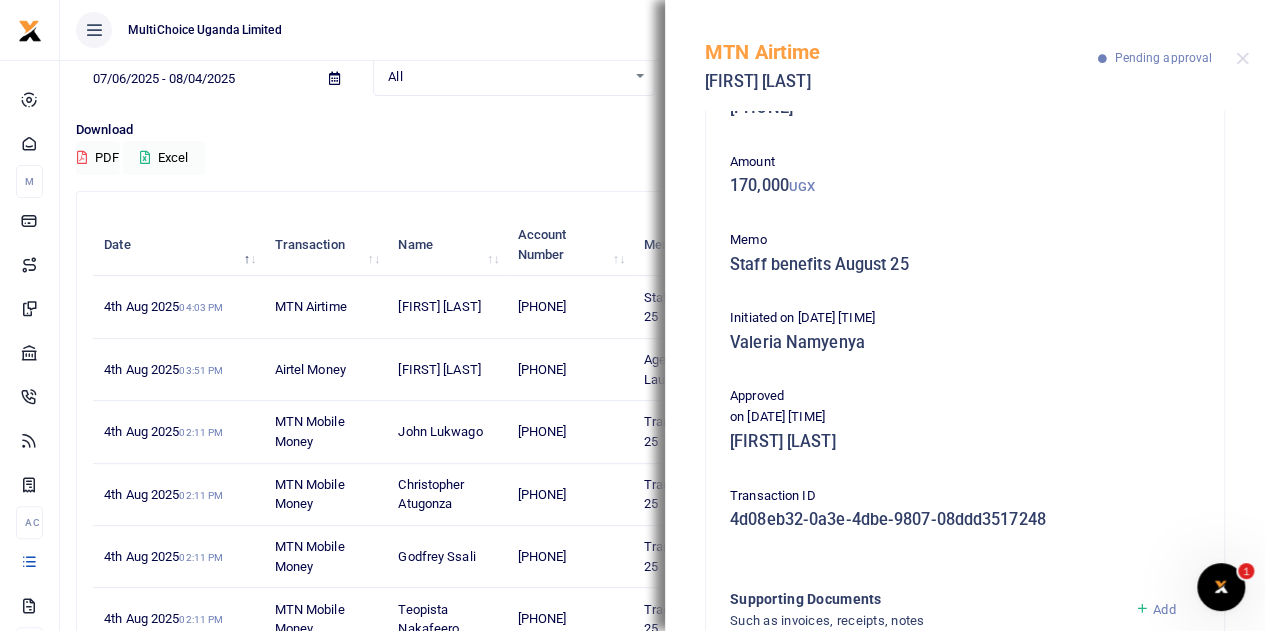 scroll, scrollTop: 0, scrollLeft: 0, axis: both 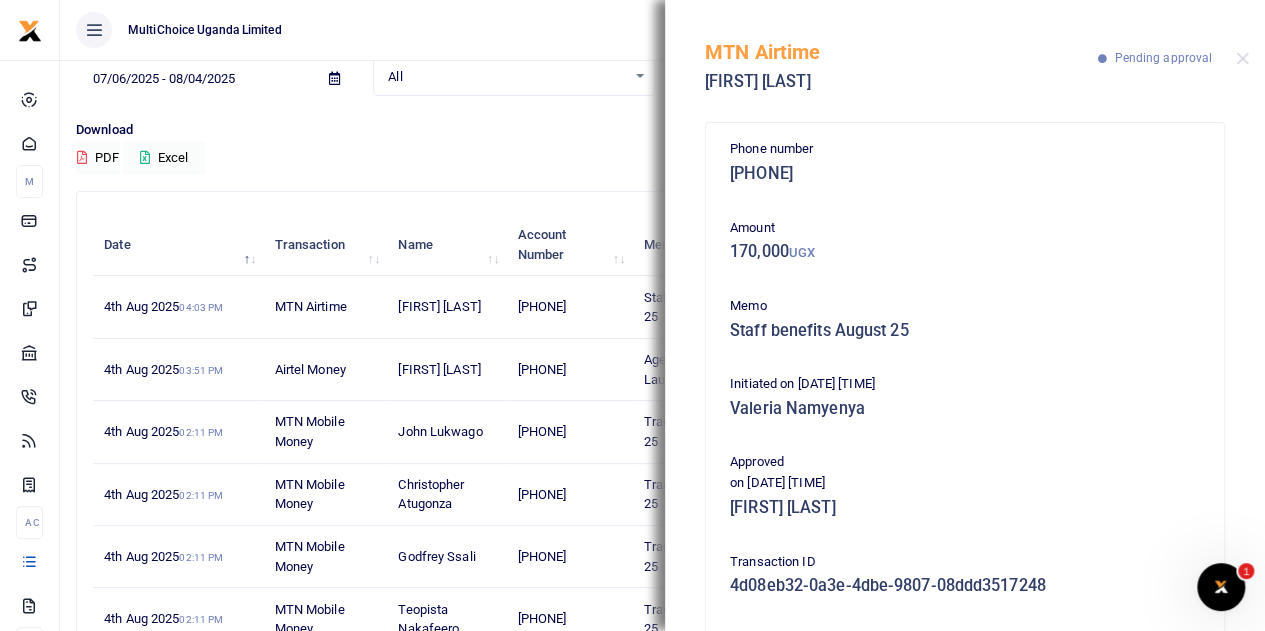 click on "MTN Airtime
Blaise Wayinda
Pending approval" at bounding box center (965, 55) 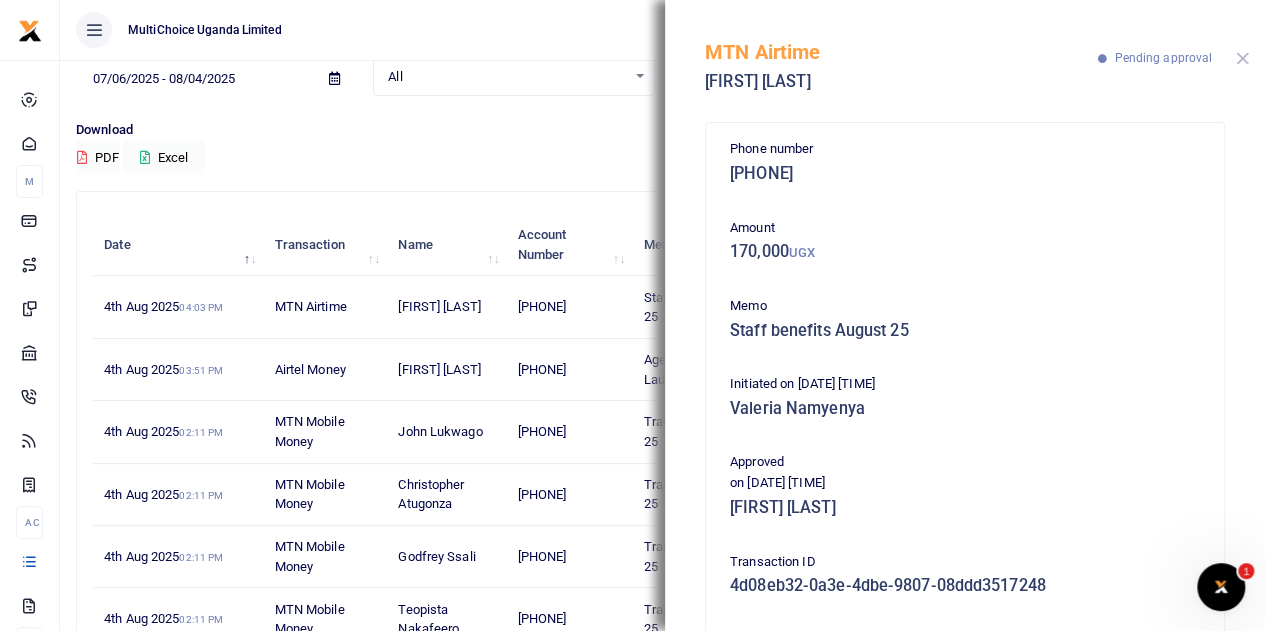 click at bounding box center [1242, 58] 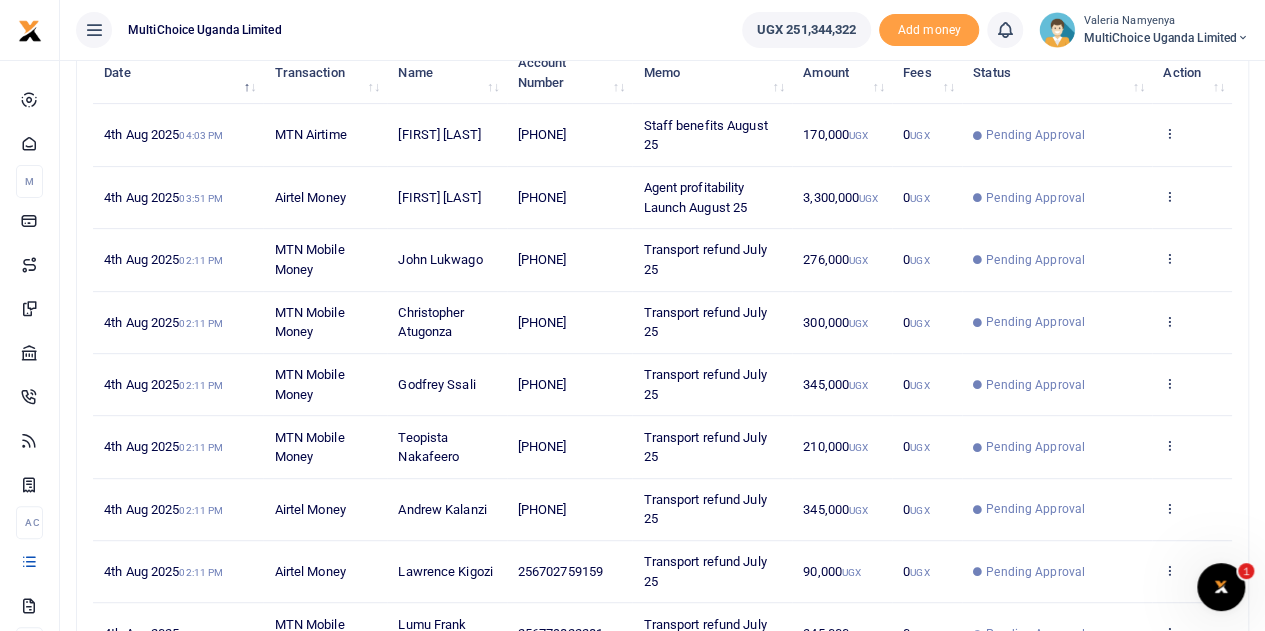 scroll, scrollTop: 300, scrollLeft: 0, axis: vertical 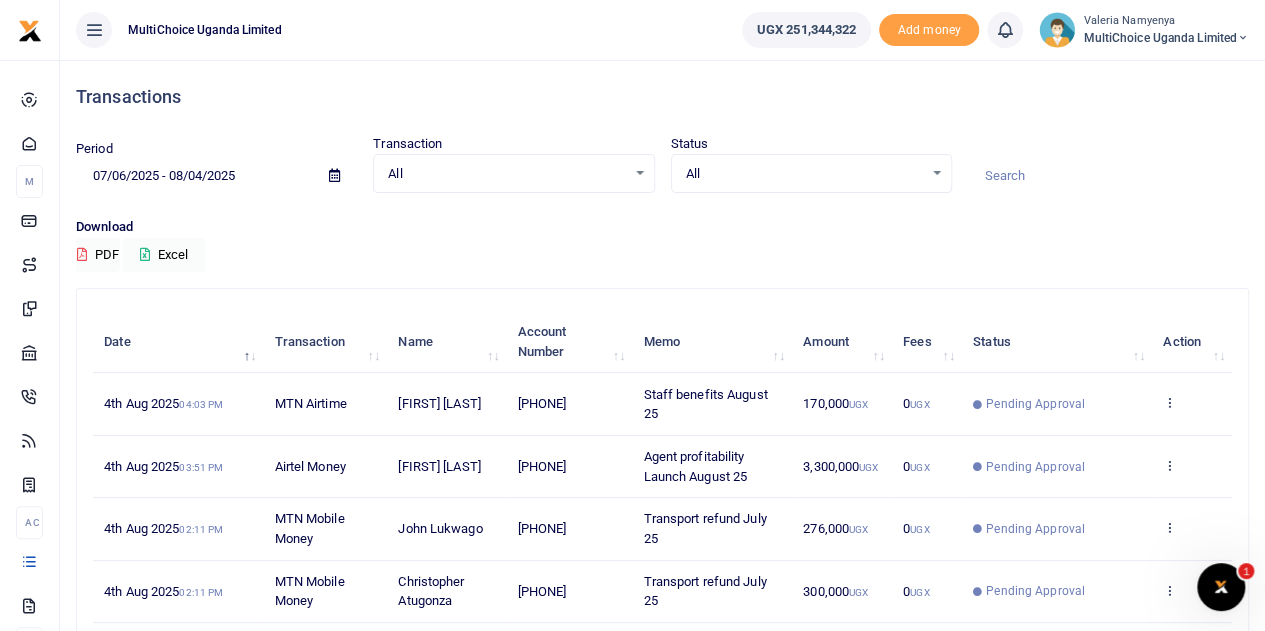 click on "View details
Send again" at bounding box center (1192, 404) 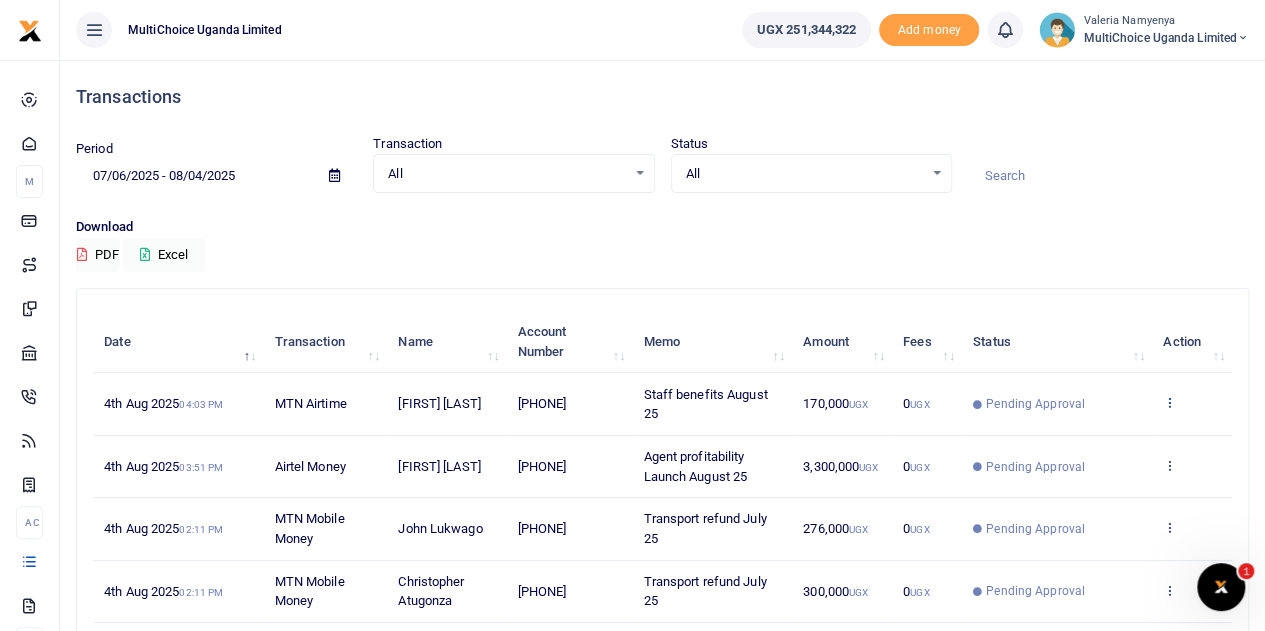 click at bounding box center (1169, 402) 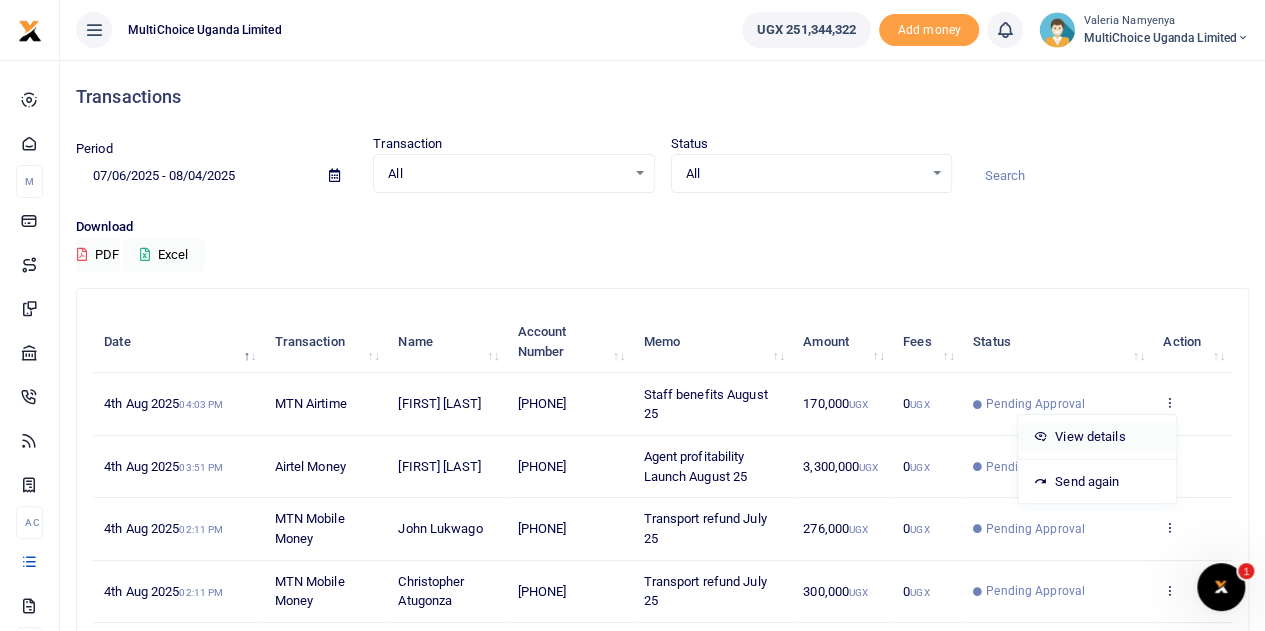 click on "View details" at bounding box center (1097, 437) 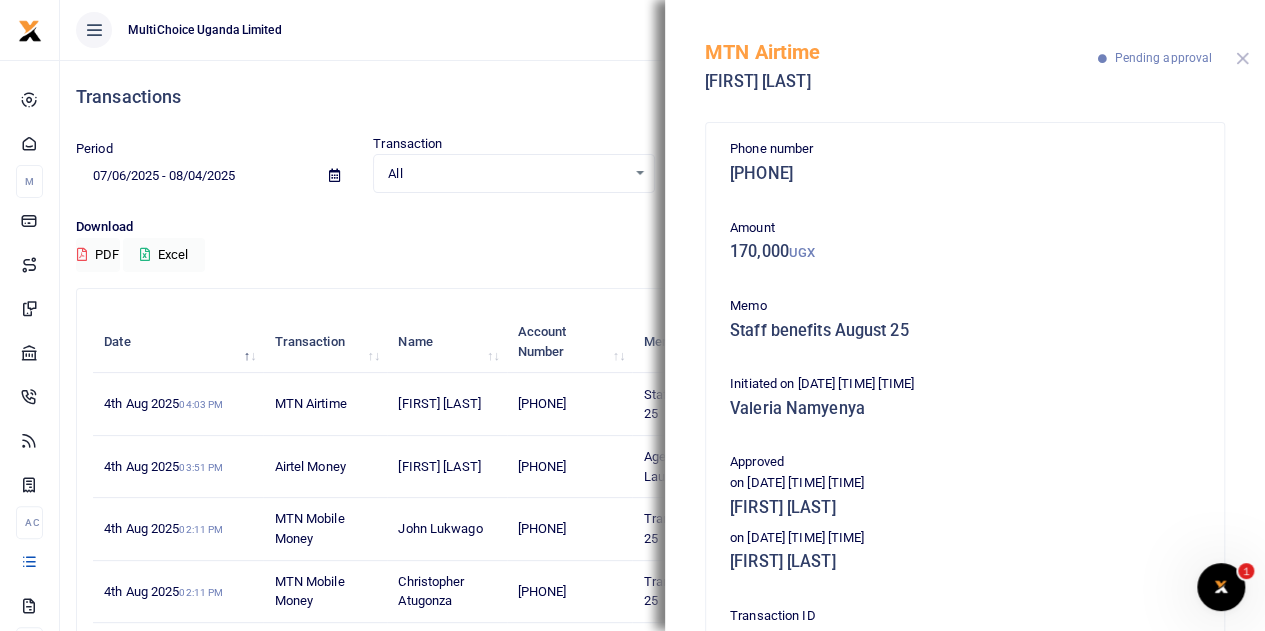 click at bounding box center (1242, 58) 